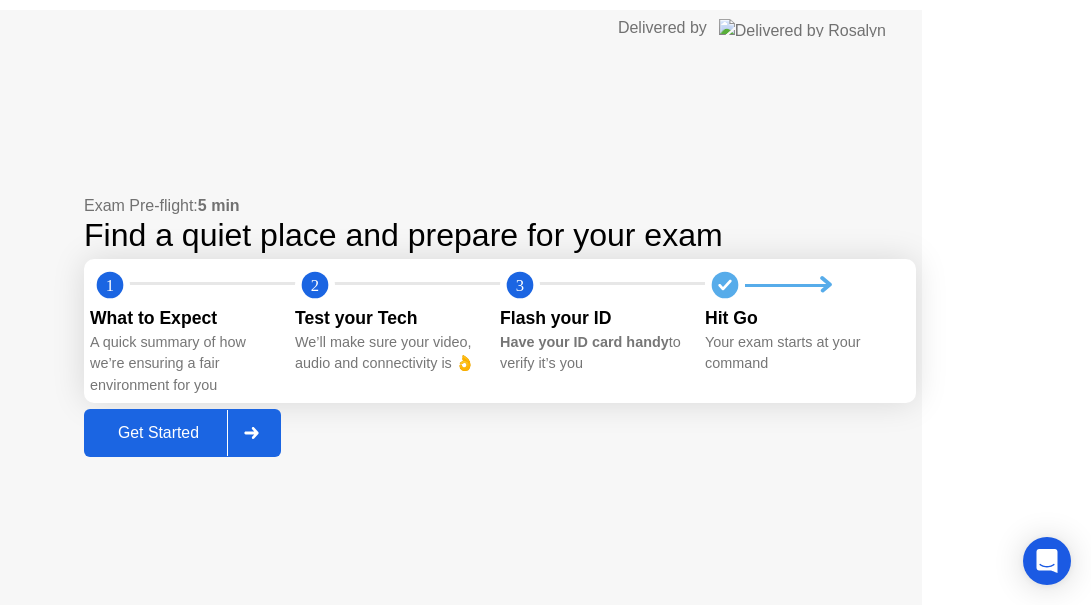scroll, scrollTop: 0, scrollLeft: 0, axis: both 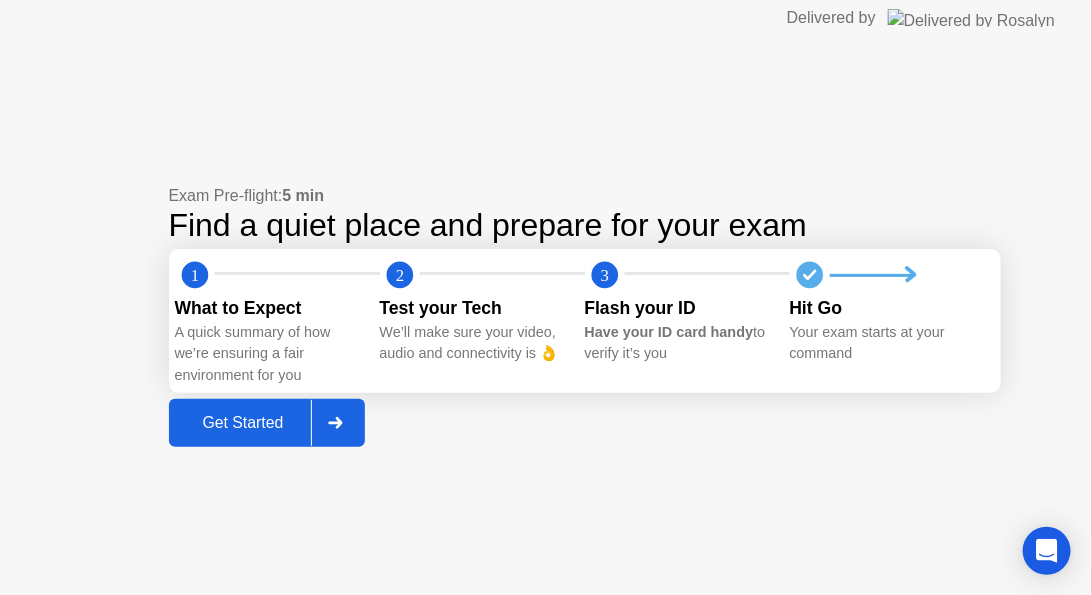 click on "Get Started" 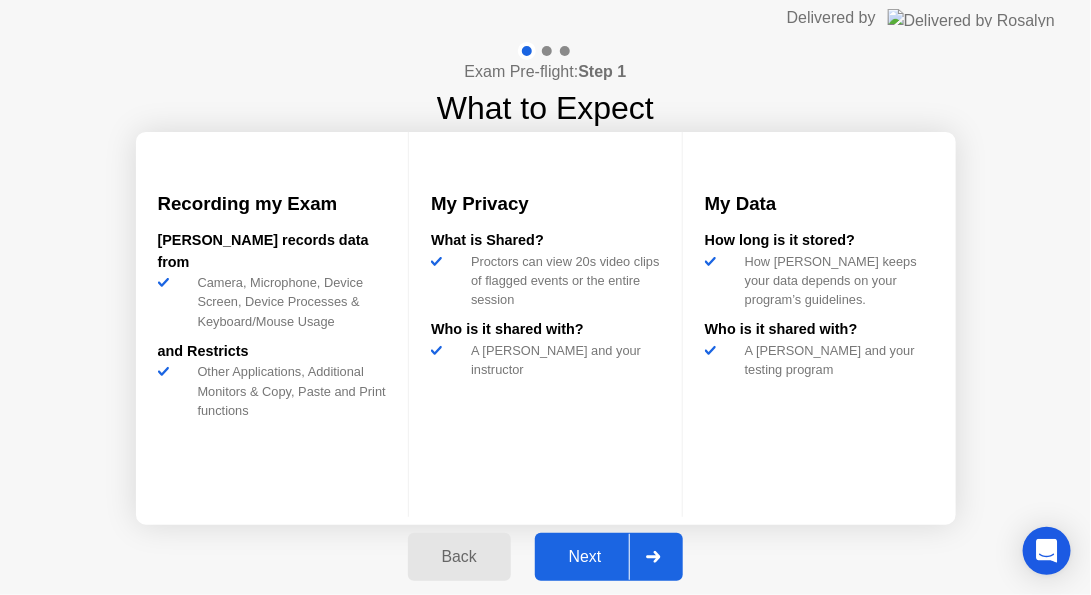 click on "Next" 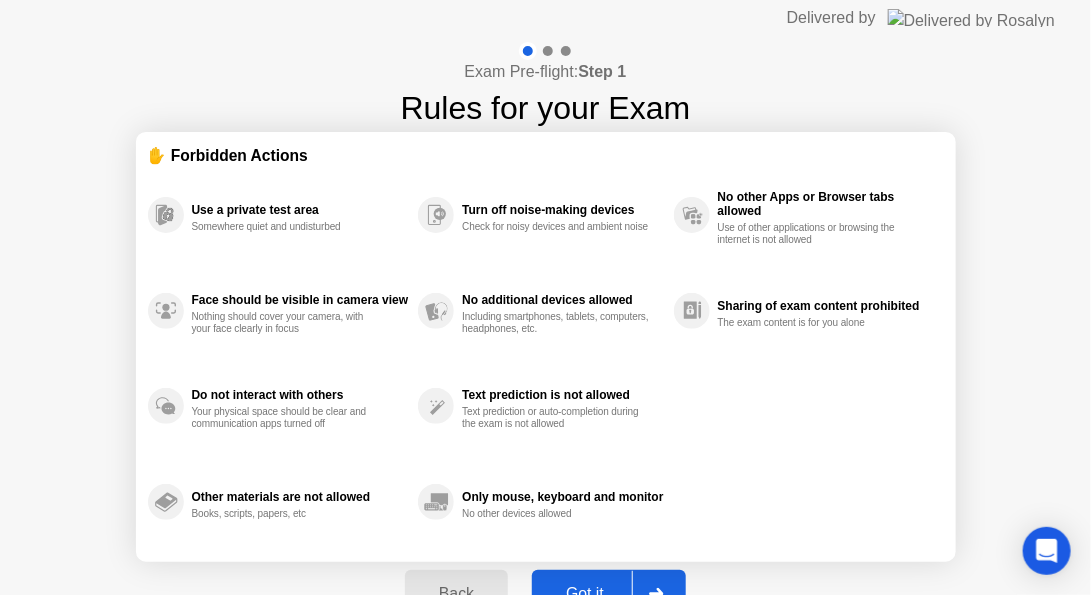 click on "Got it" 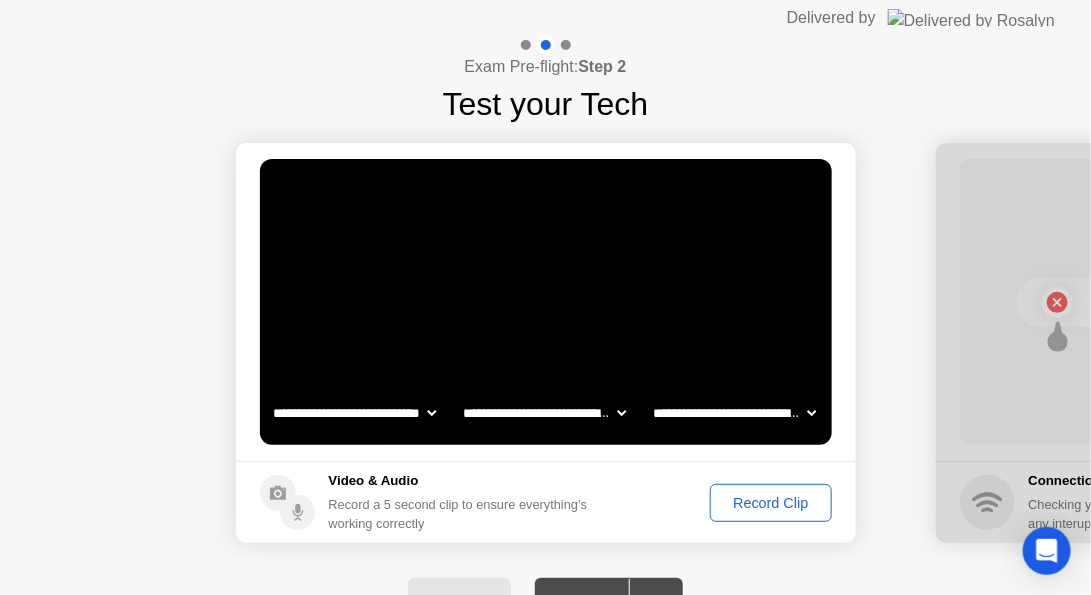 click on "Record Clip" 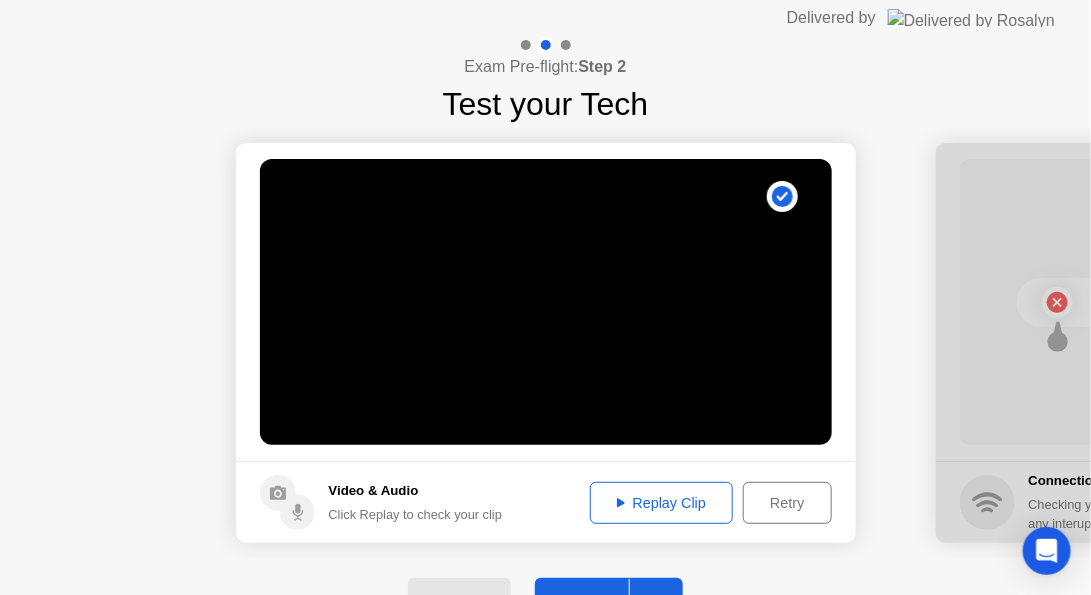 click on "Next" 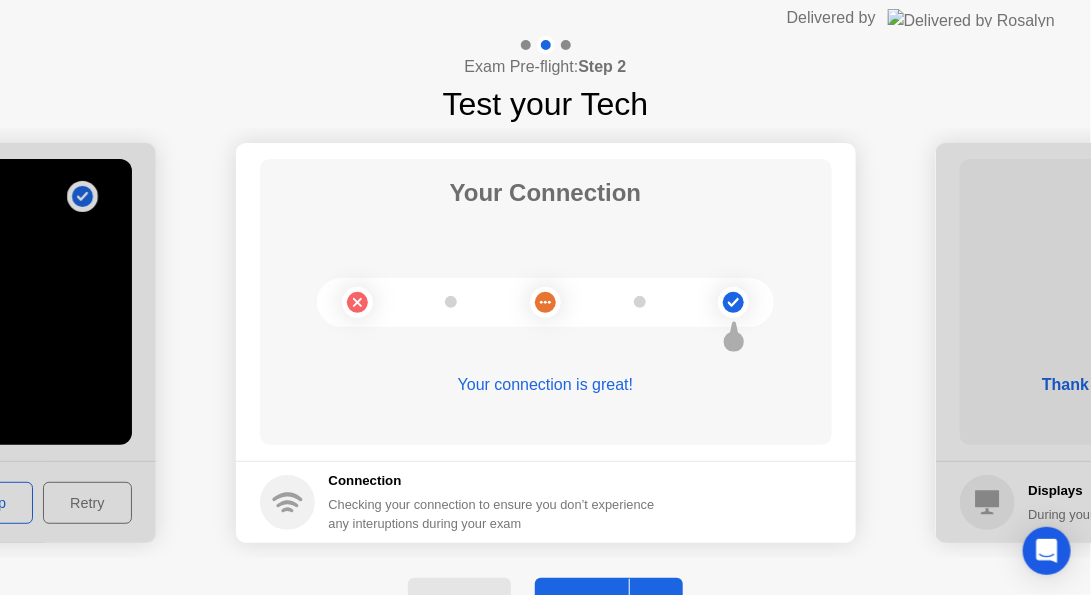 click on "Next" 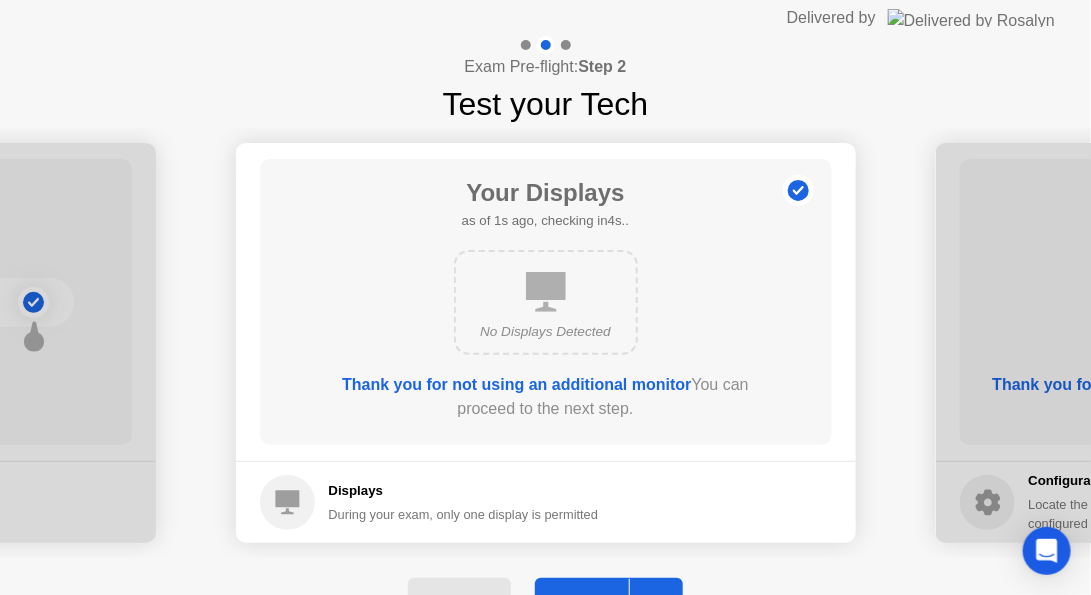 click on "Next" 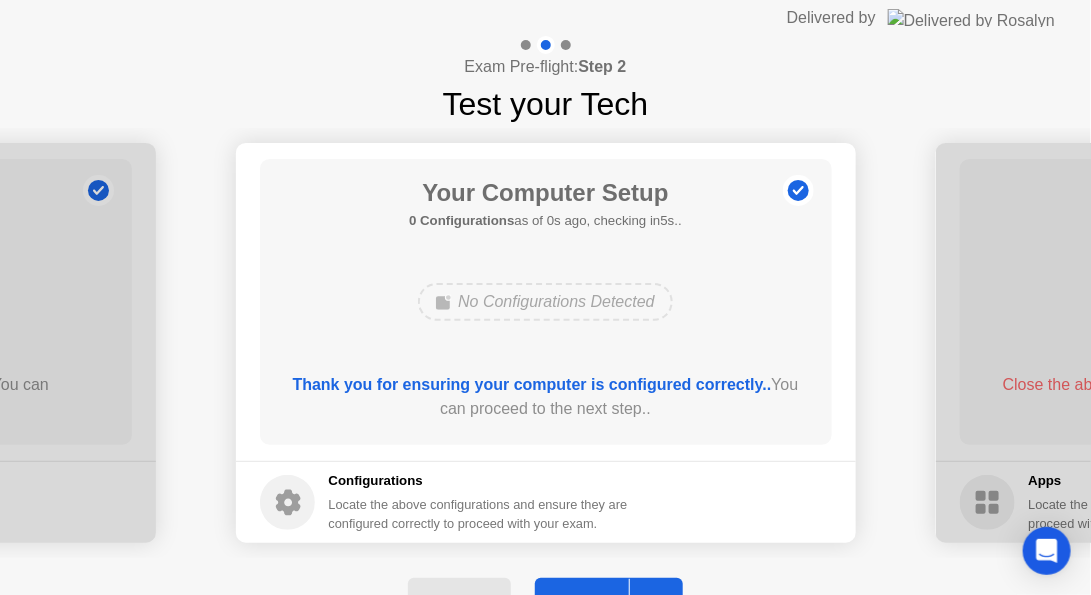click on "Next" 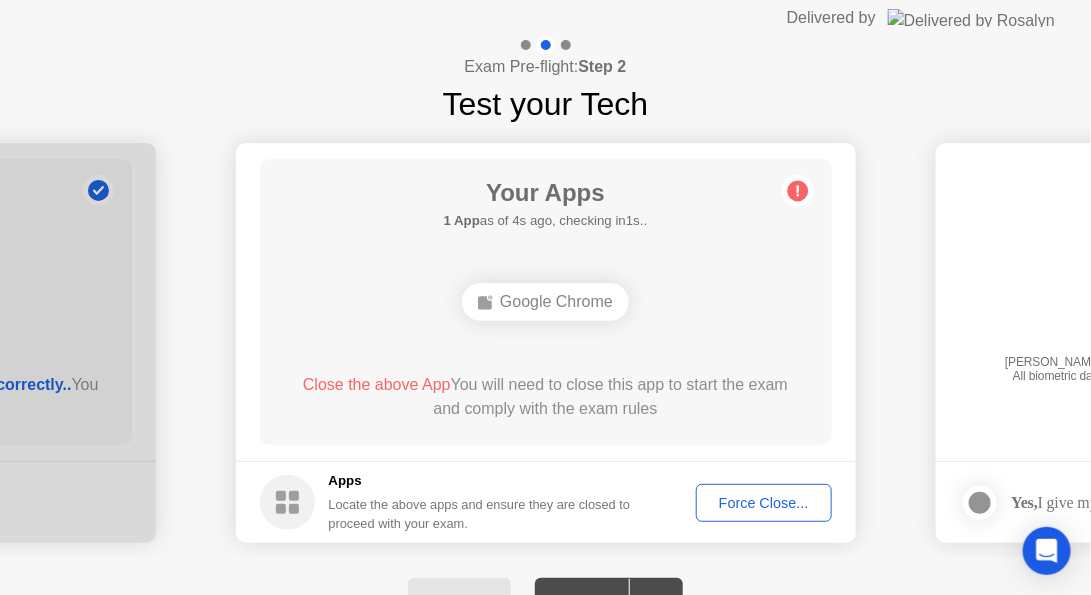 click on "Force Close..." 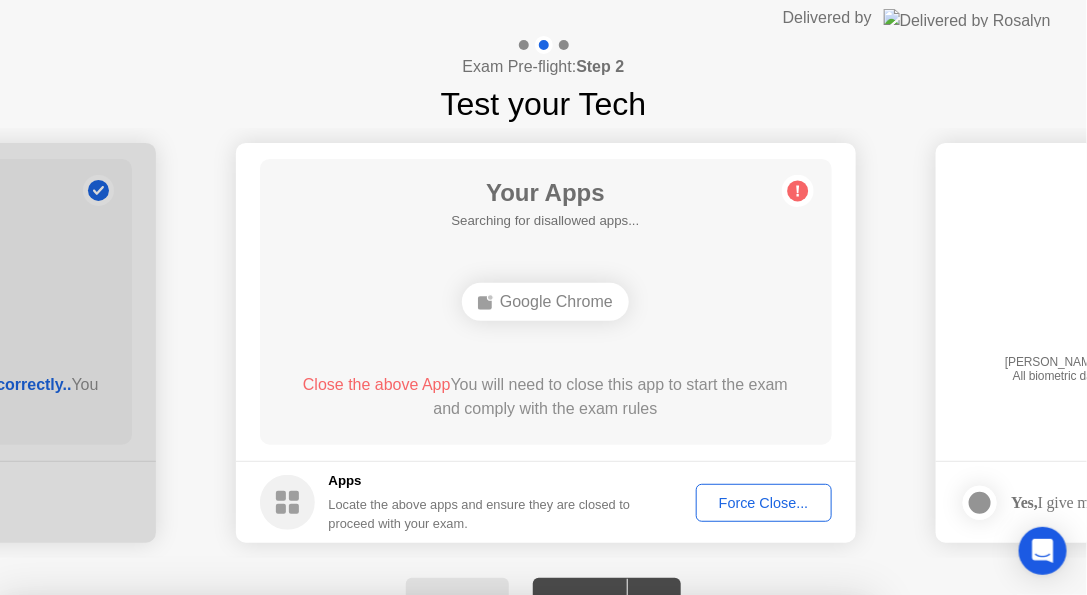 click on "Confirm" at bounding box center (502, 871) 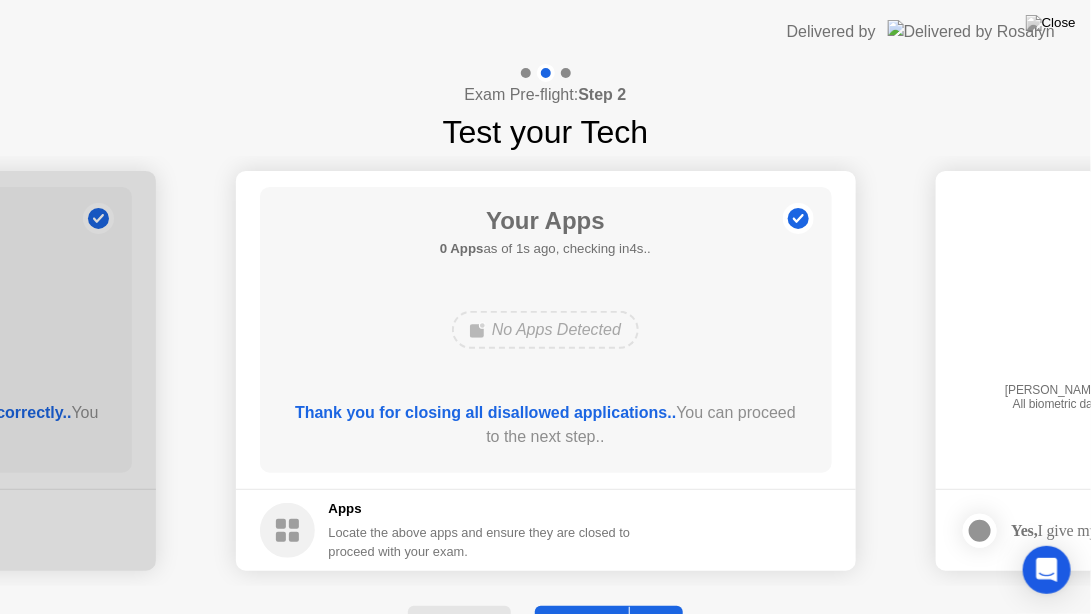 click on "Next" 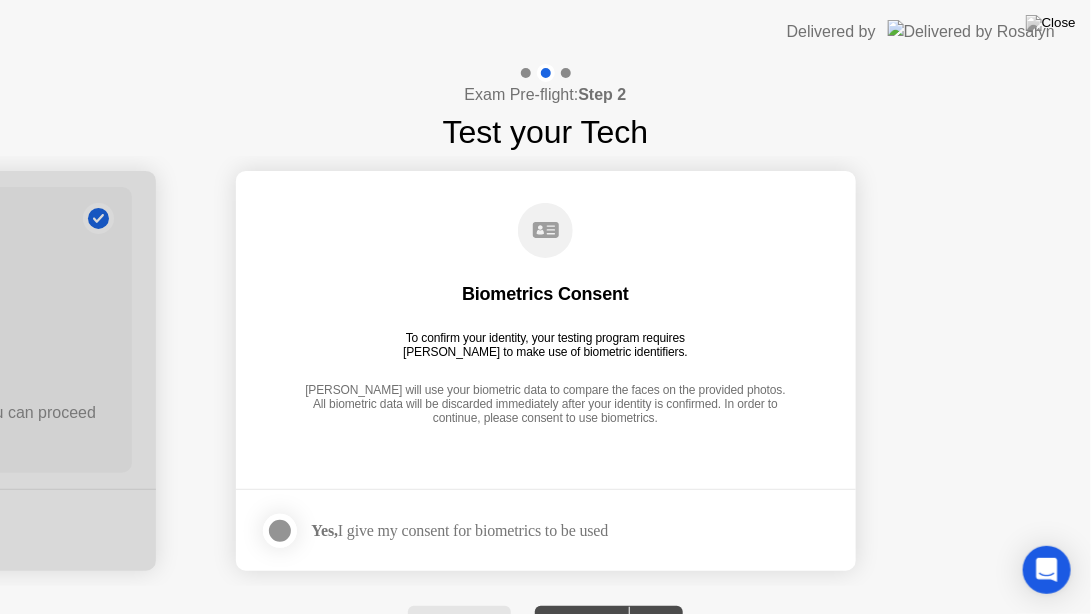 click 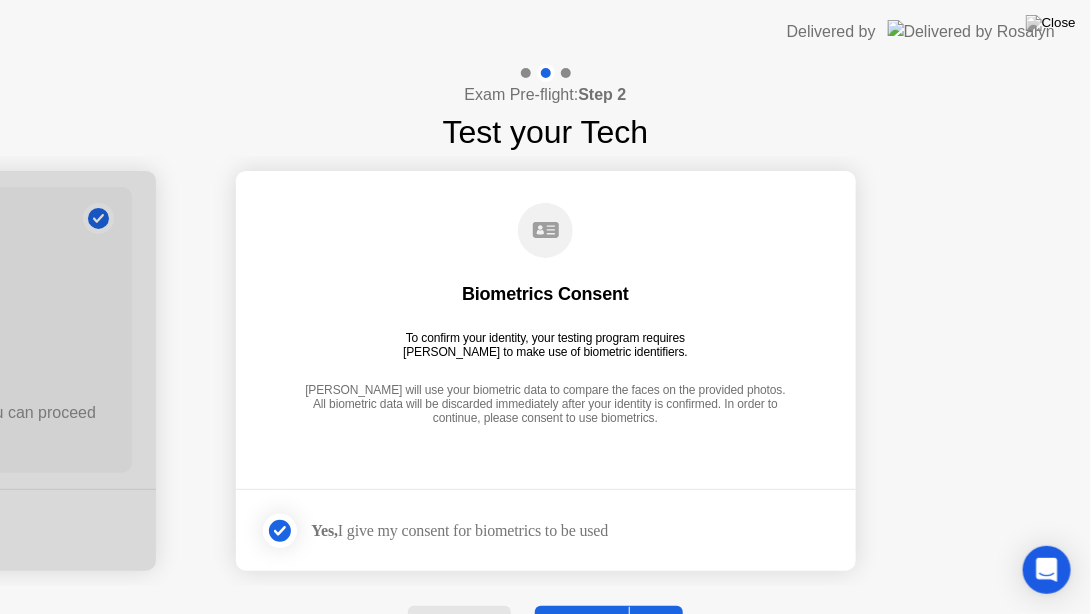 click on "Next" 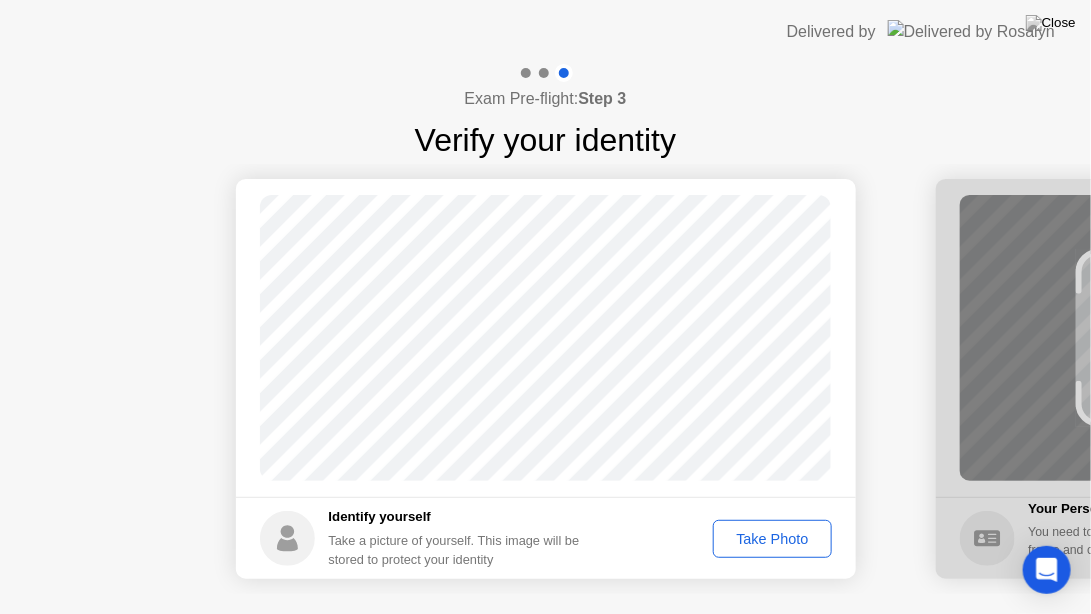 click on "Take Photo" 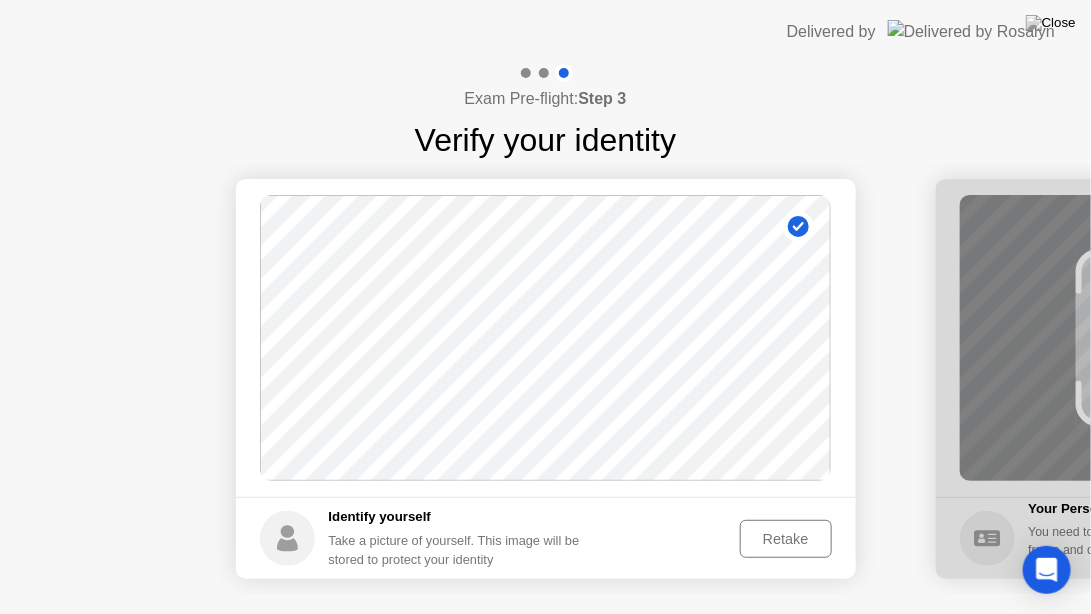 click on "Retake" 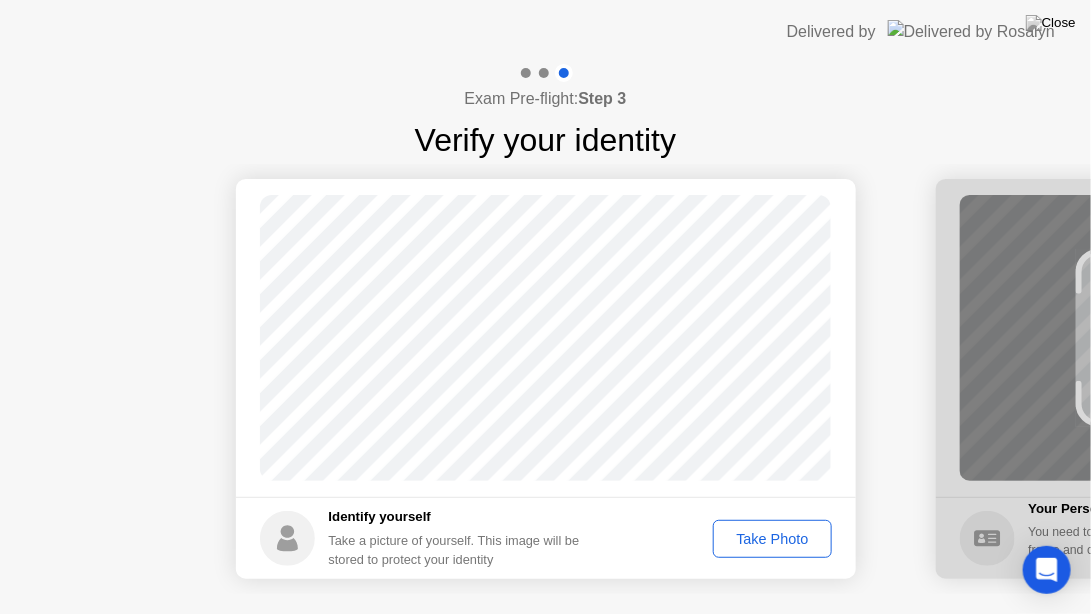 click on "Take Photo" 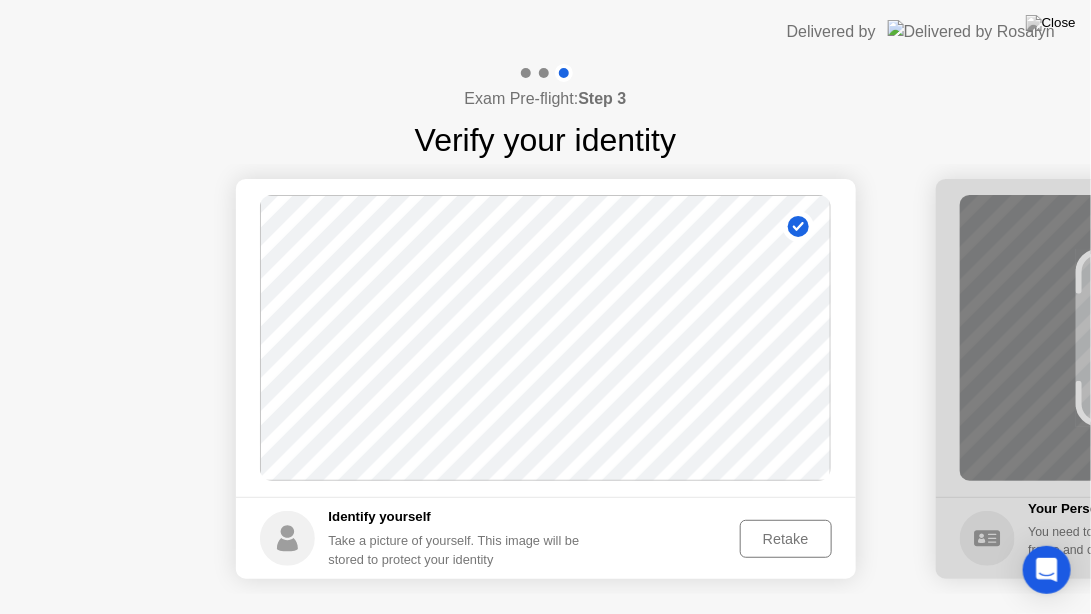 click on "Success Photo is correctly taken" 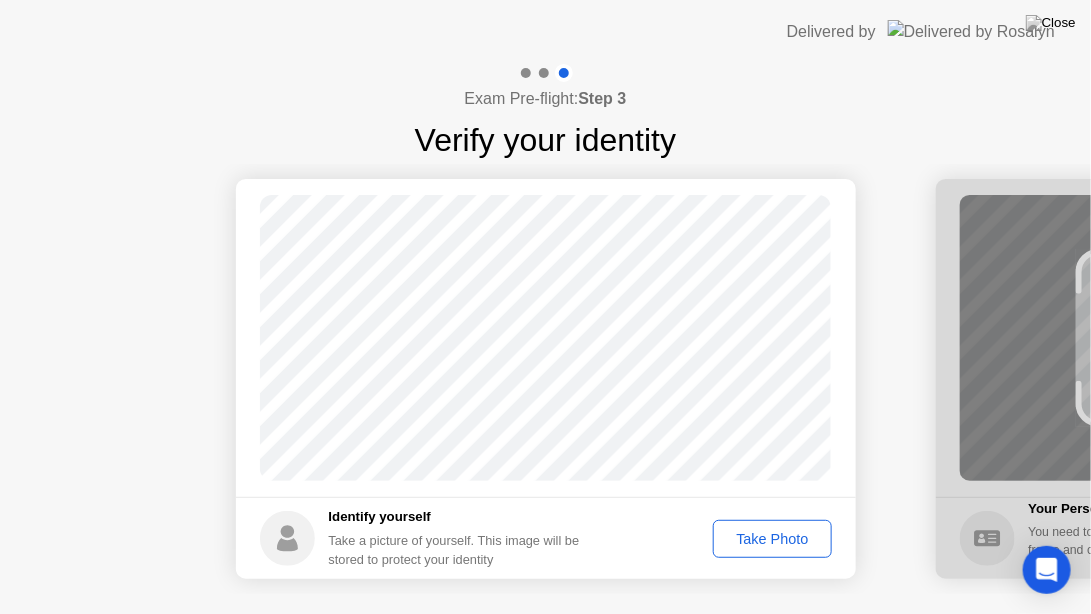 click on "Take Photo" 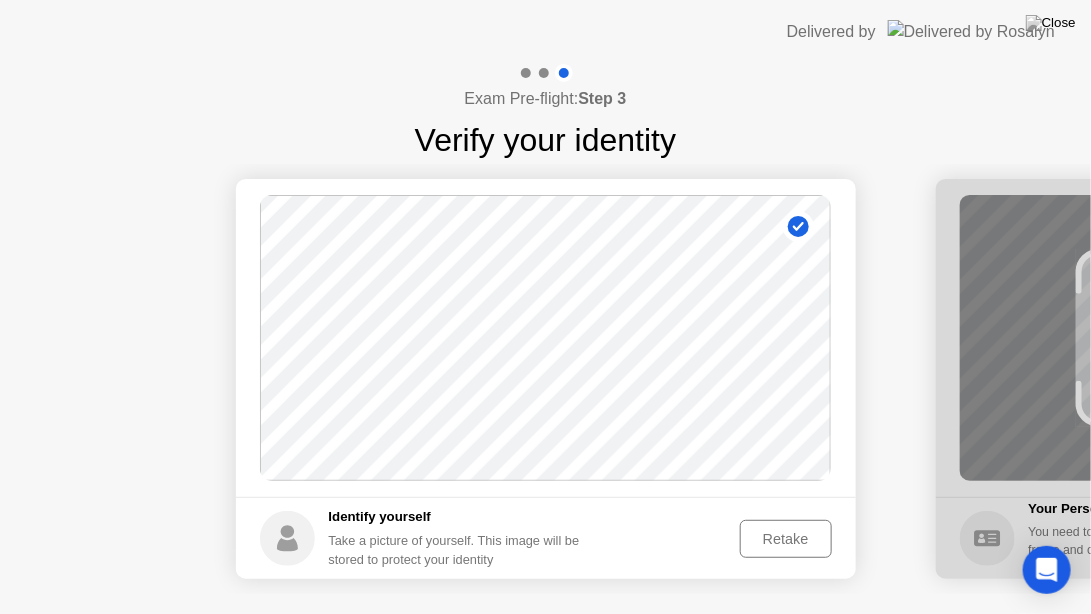 click on "Retake" 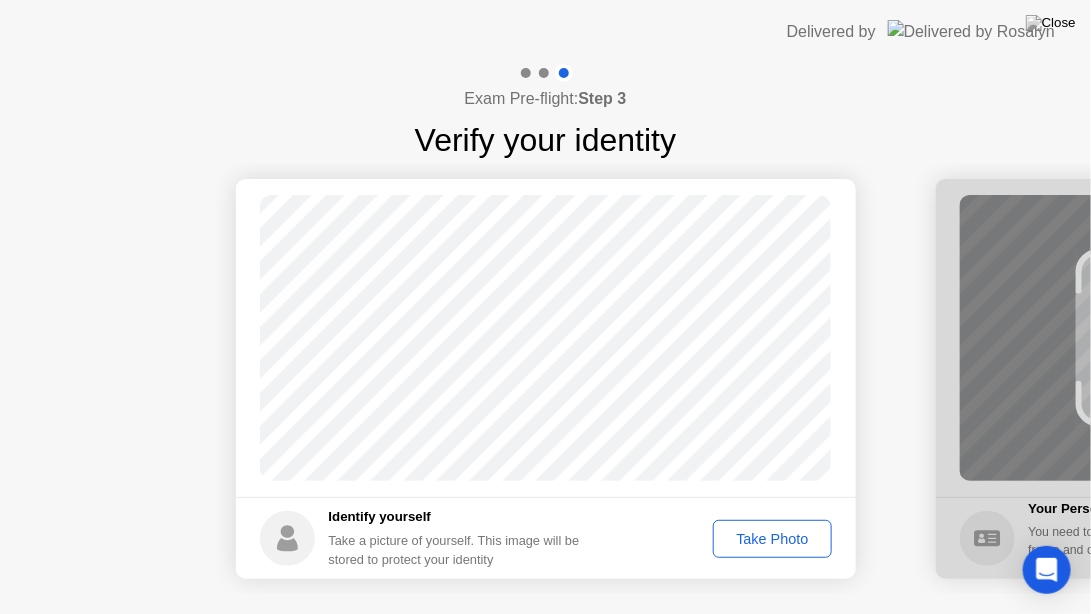 click on "Take Photo" 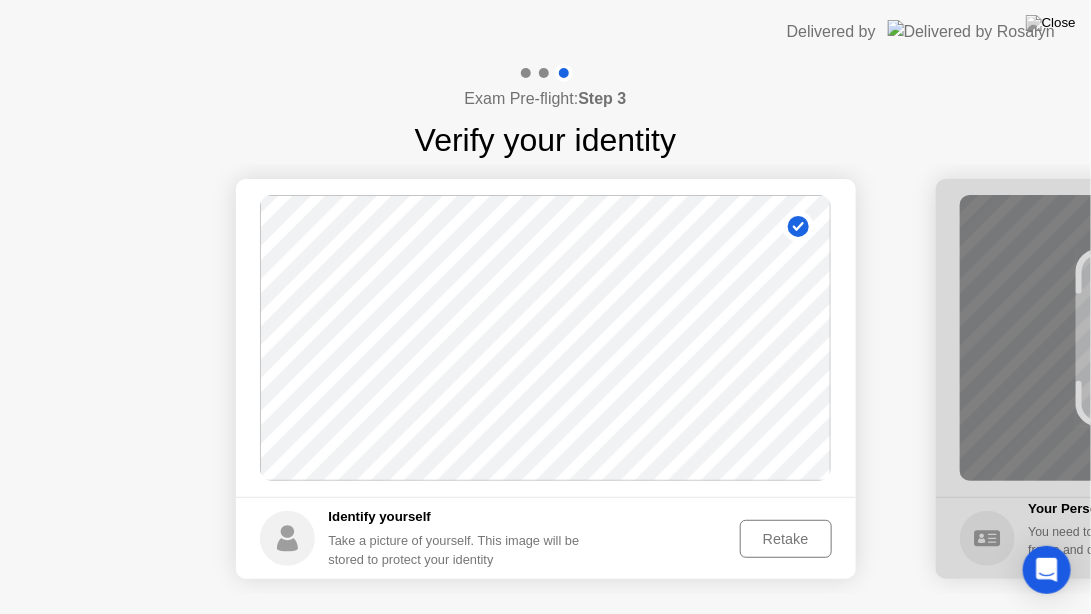 click on "Retake" 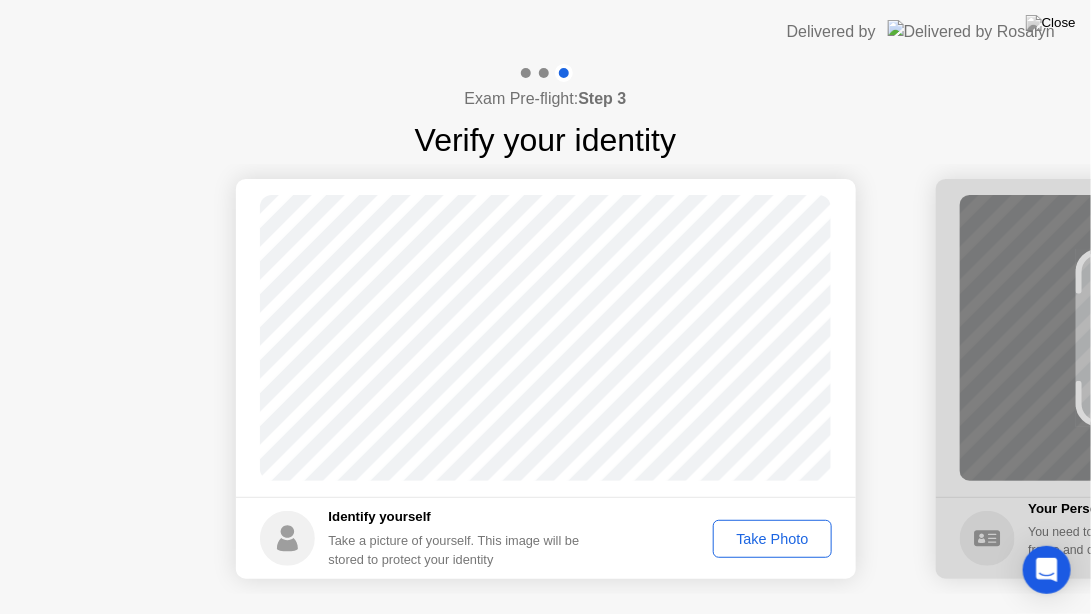 click on "Take Photo" 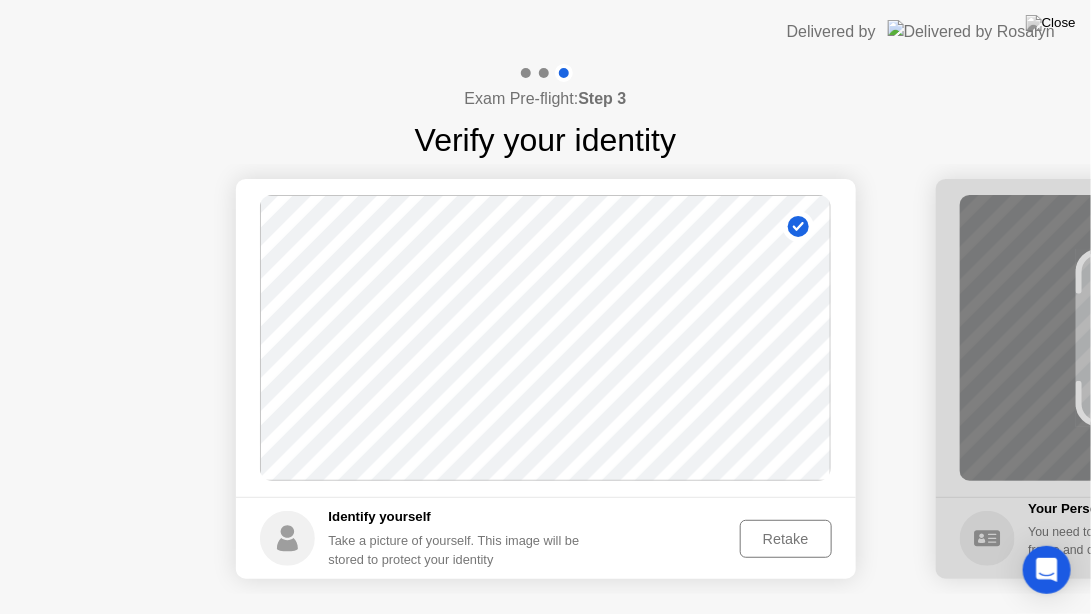 click 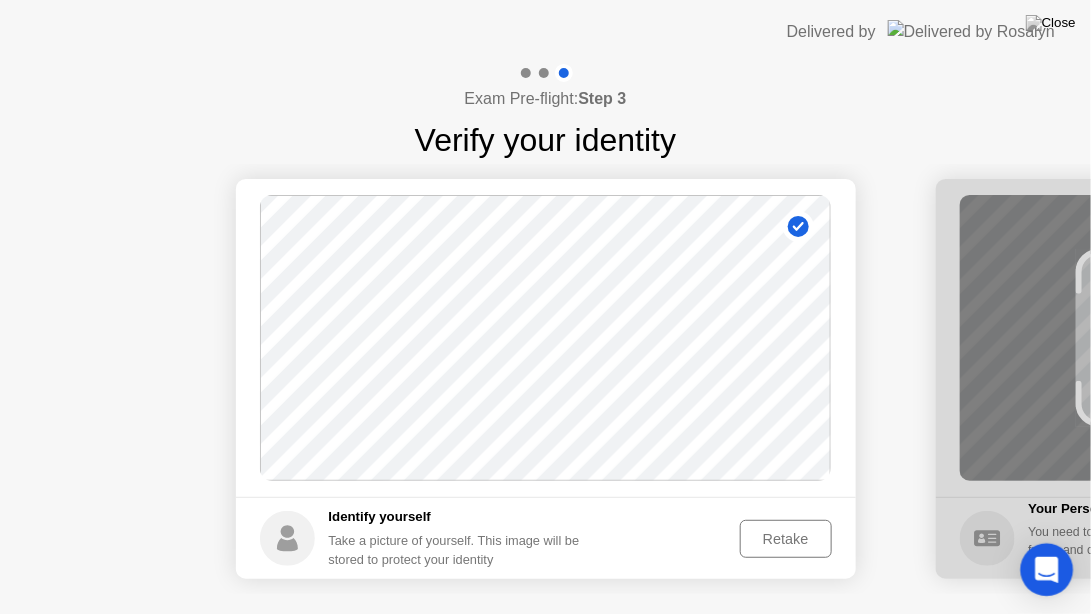 click 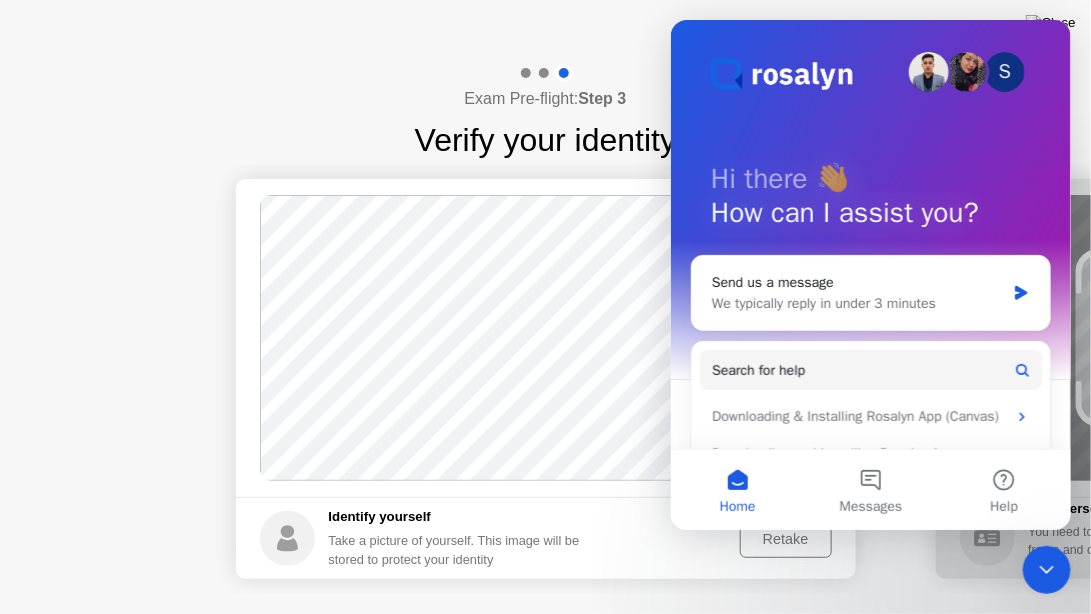 scroll, scrollTop: 0, scrollLeft: 0, axis: both 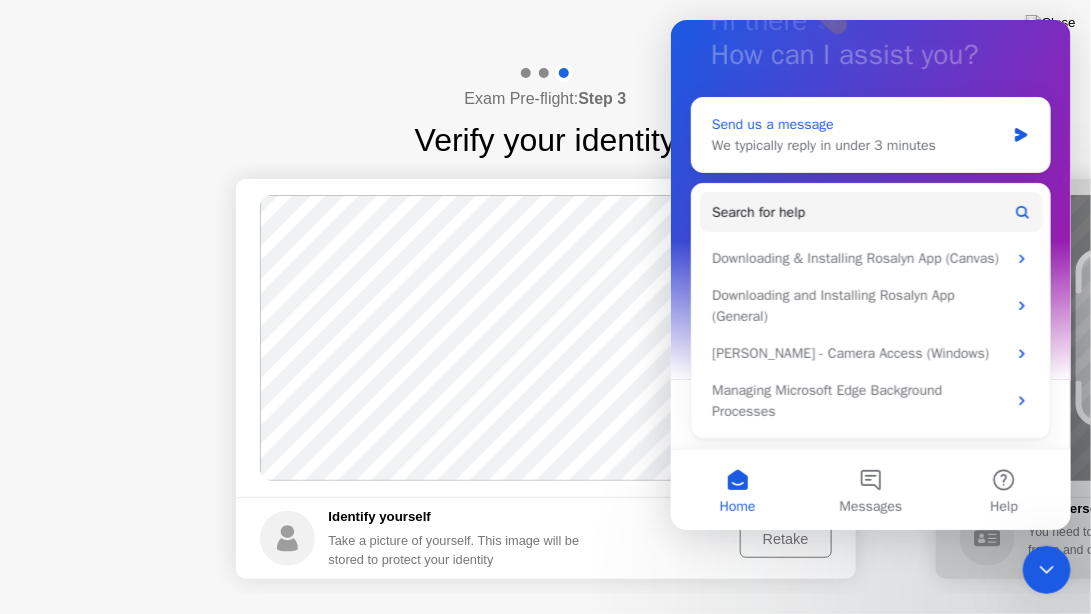 click on "We typically reply in under 3 minutes" at bounding box center (857, 144) 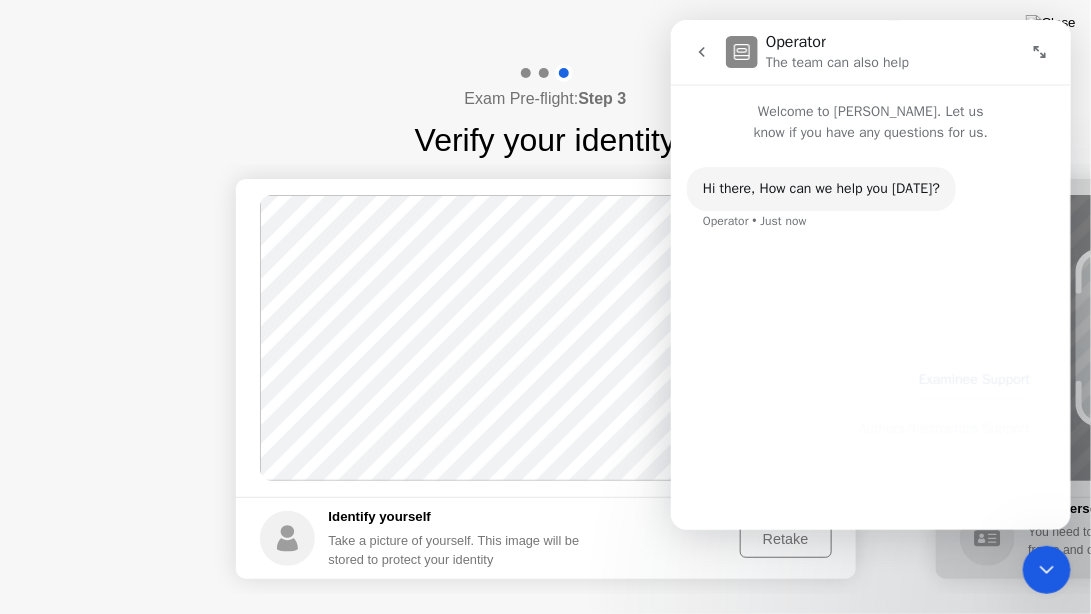 scroll, scrollTop: 0, scrollLeft: 0, axis: both 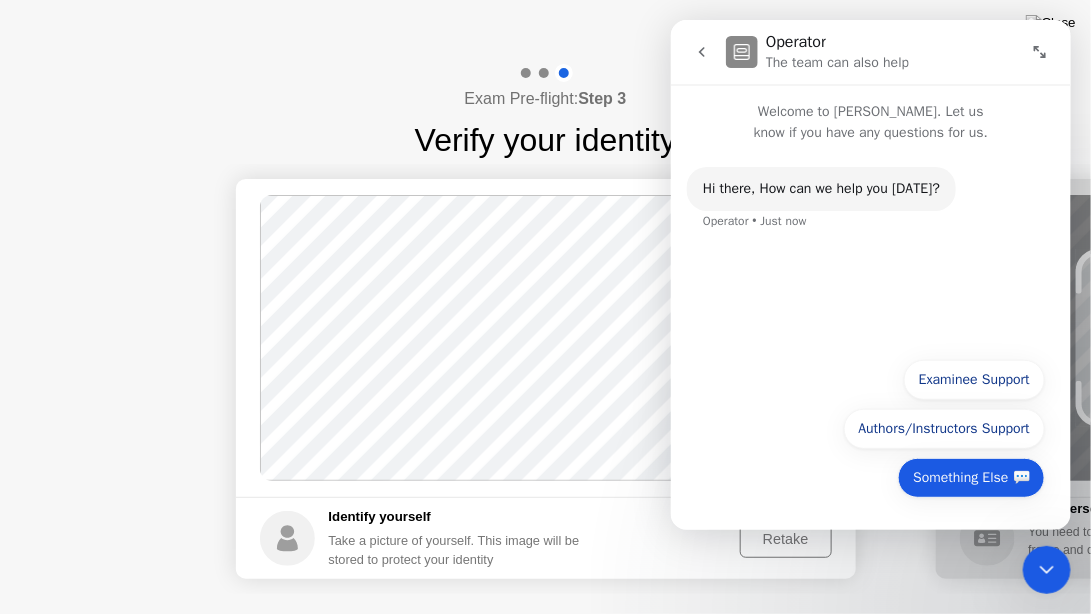 click on "Something Else 💬" at bounding box center (970, 477) 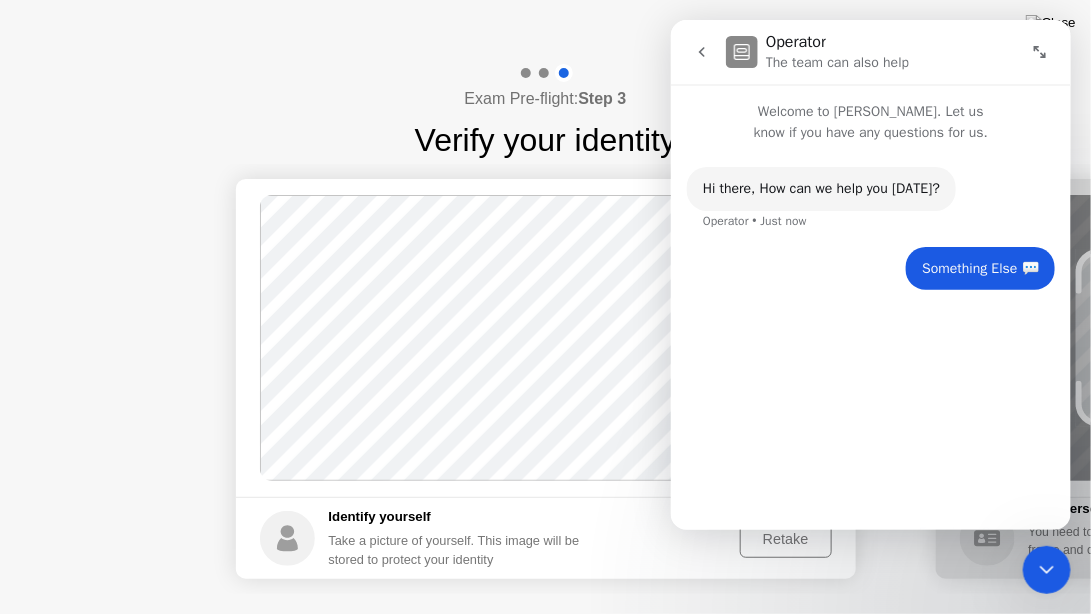 click on "Hi ​there, How can we help you [DATE]? Operator    •   Just now Something Else 💬    •   Just now" at bounding box center [870, 327] 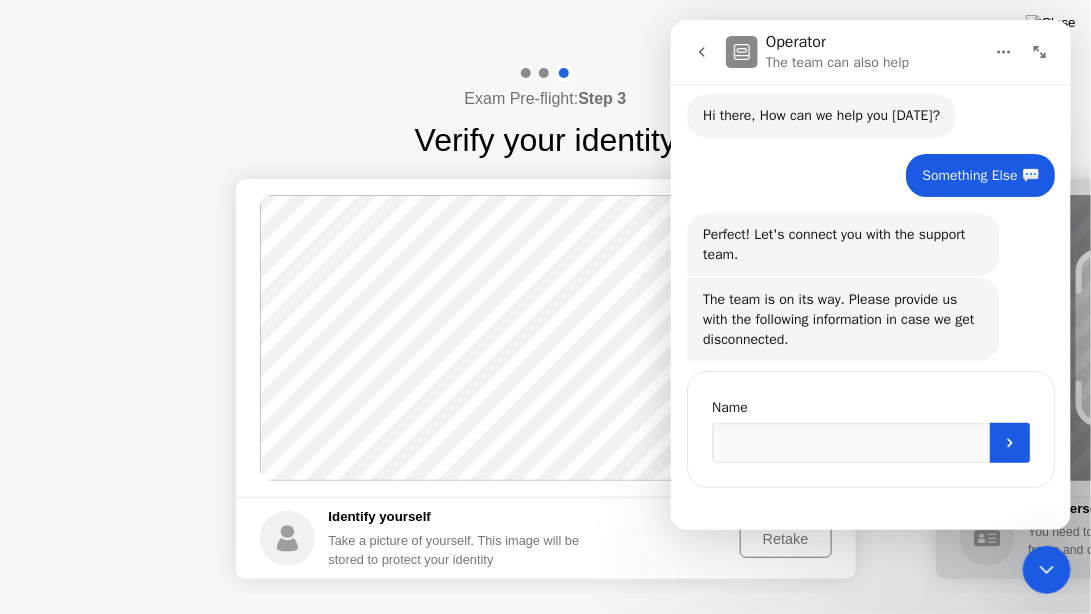 scroll, scrollTop: 82, scrollLeft: 0, axis: vertical 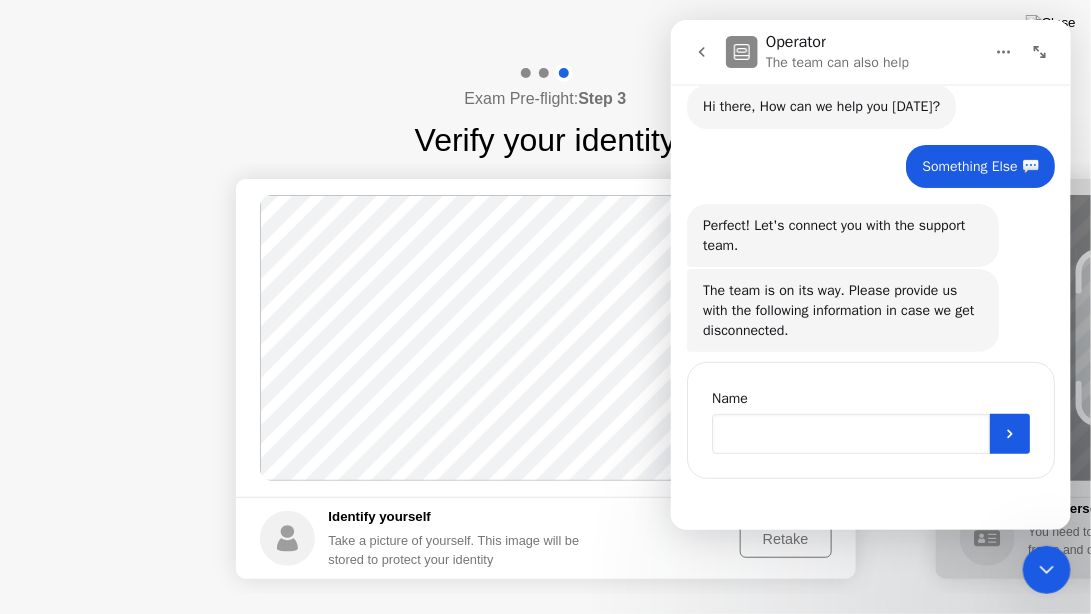 click at bounding box center [850, 433] 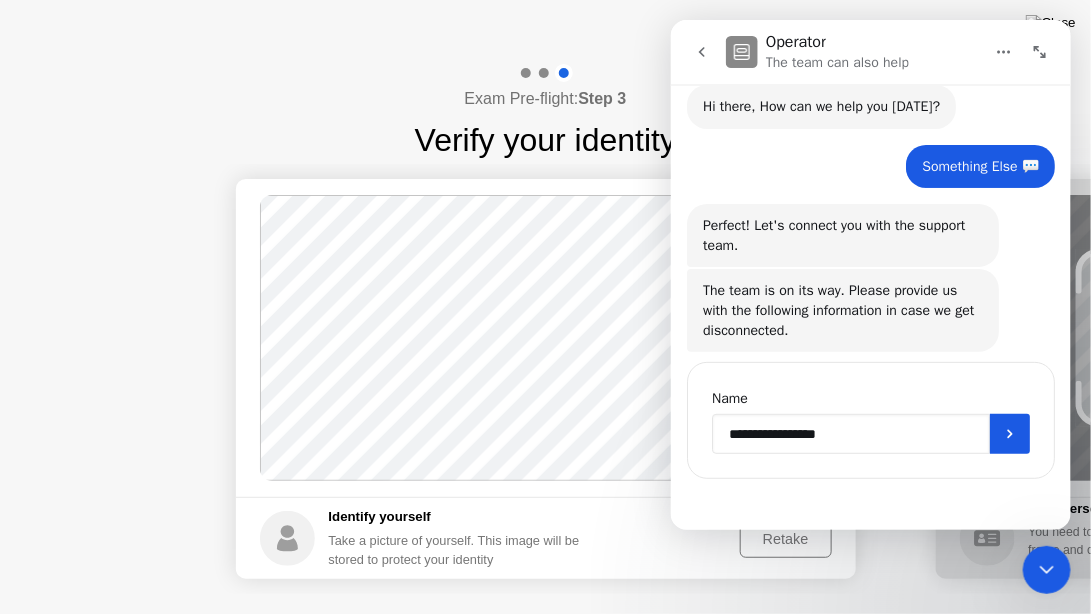 type on "**********" 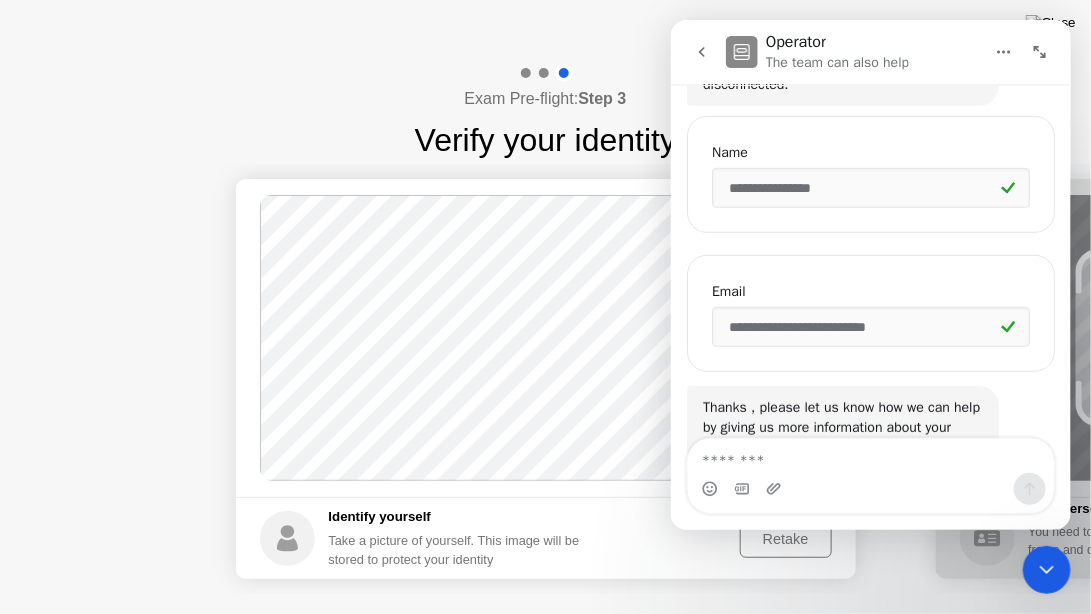 scroll, scrollTop: 396, scrollLeft: 0, axis: vertical 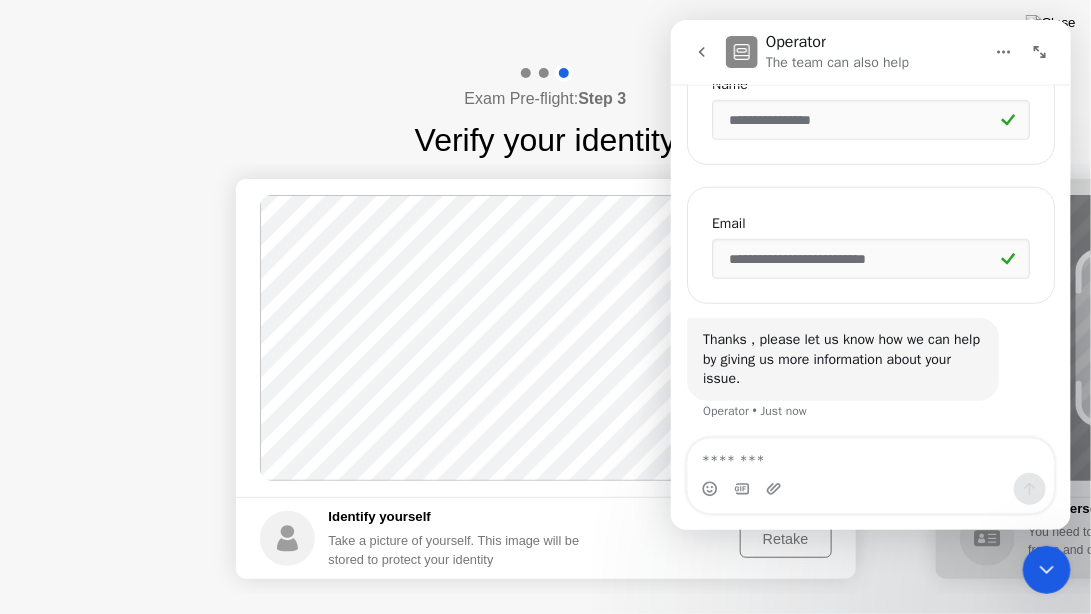 click on "Thanks , please let us know how we can help by giving us more information about your issue. Operator    •   Just now" at bounding box center [870, 380] 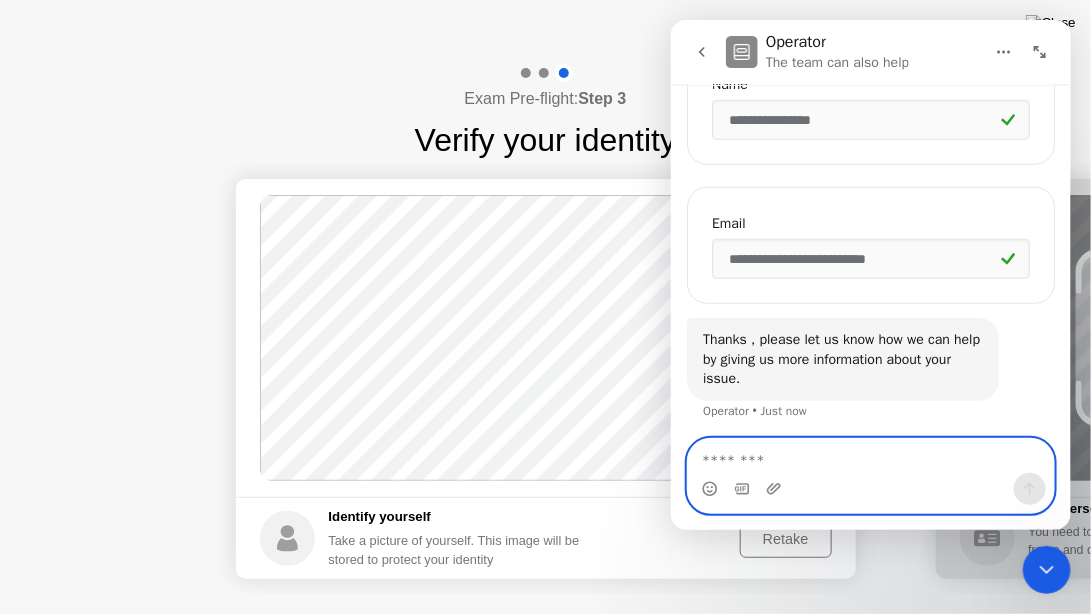 click at bounding box center [870, 455] 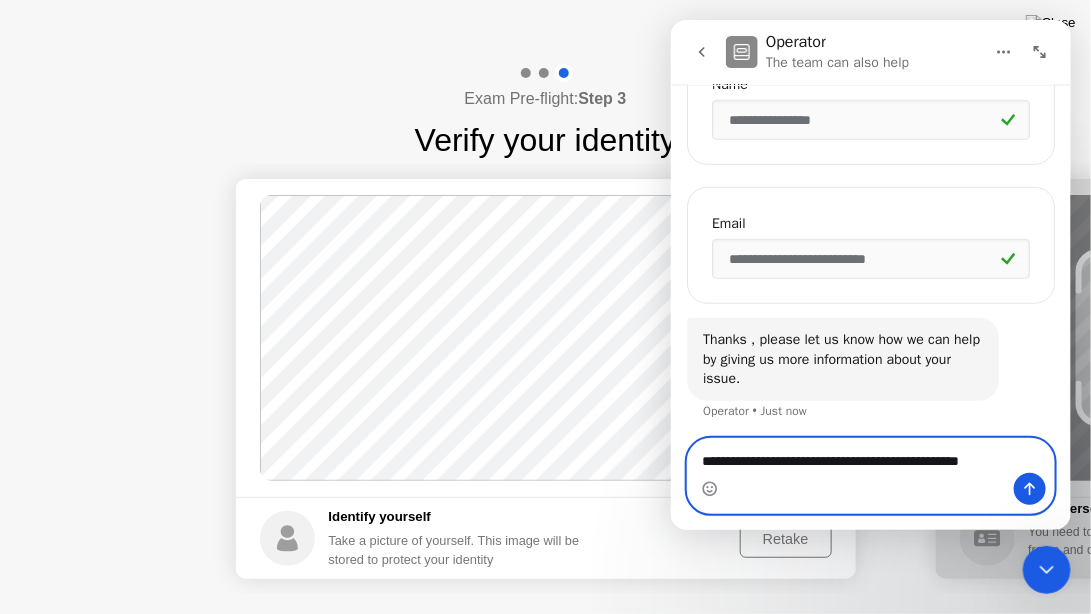 type on "**********" 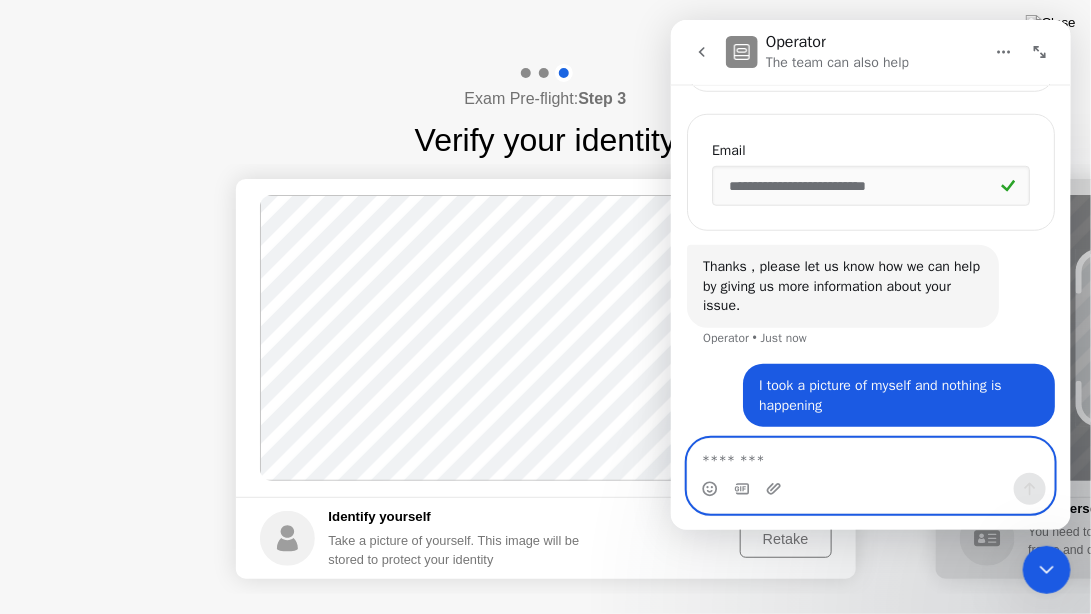 scroll, scrollTop: 475, scrollLeft: 0, axis: vertical 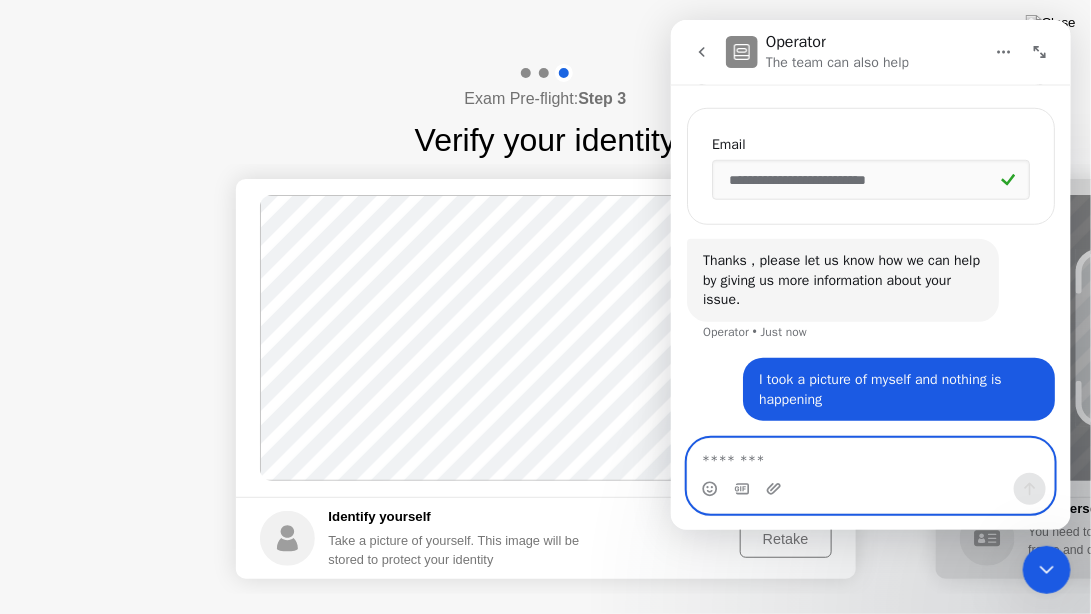 type on "*" 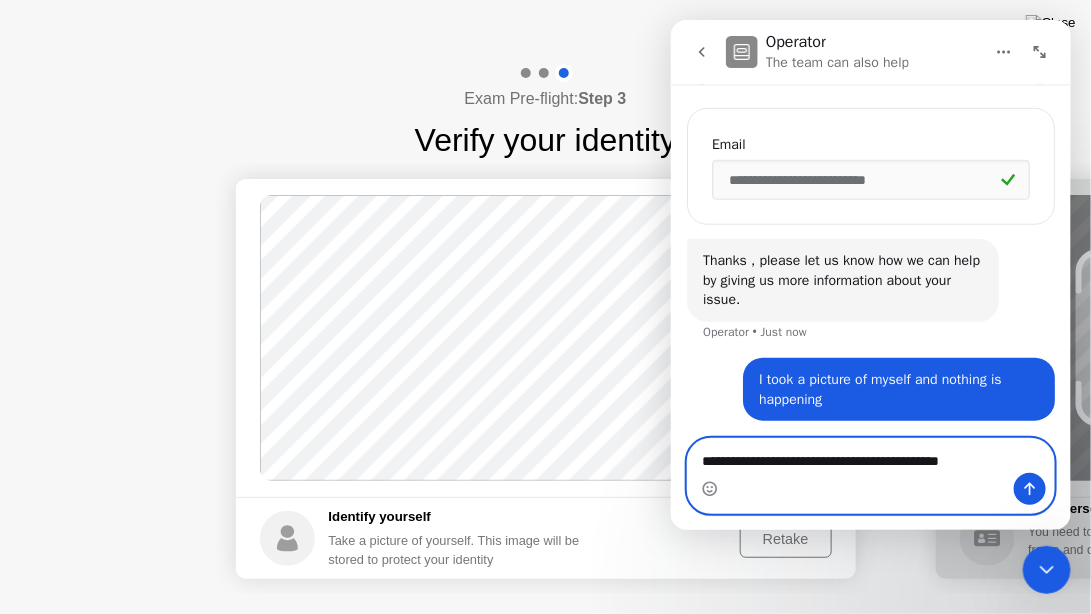 type on "**********" 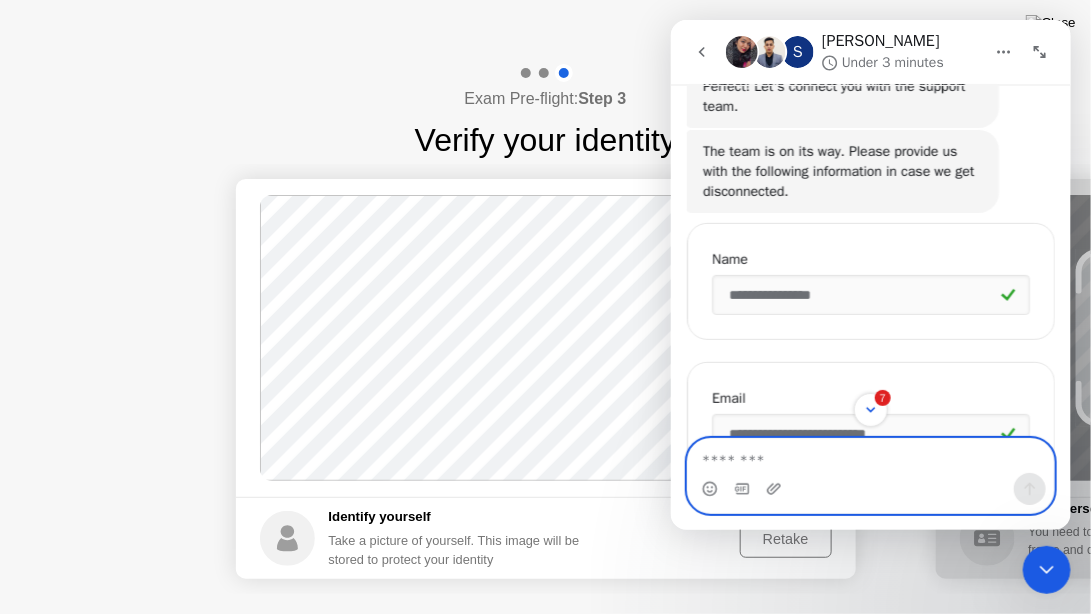 scroll, scrollTop: 200, scrollLeft: 0, axis: vertical 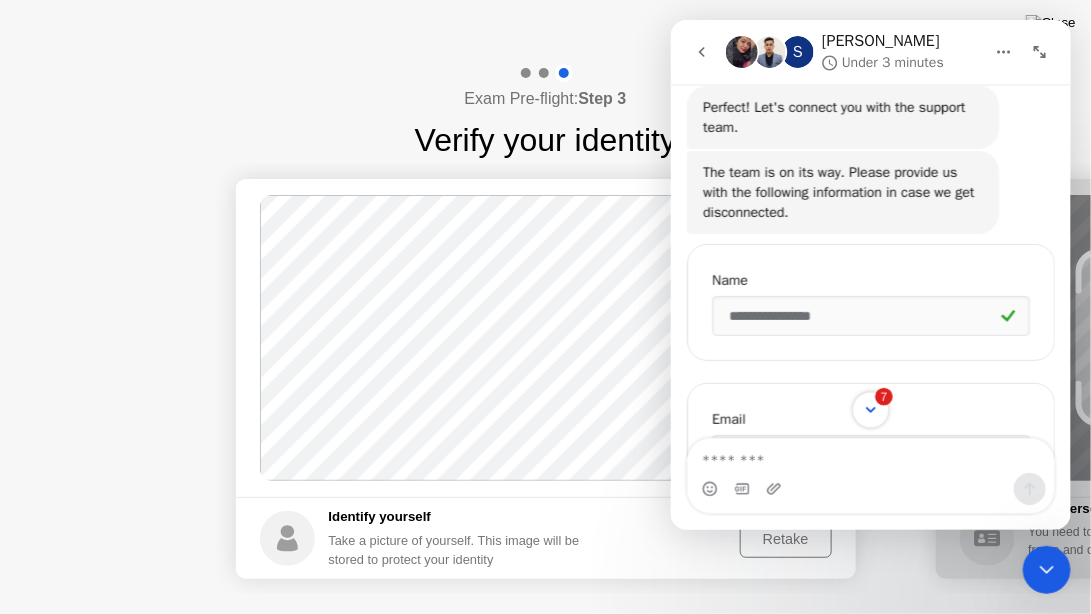 click on "7" at bounding box center [869, 408] 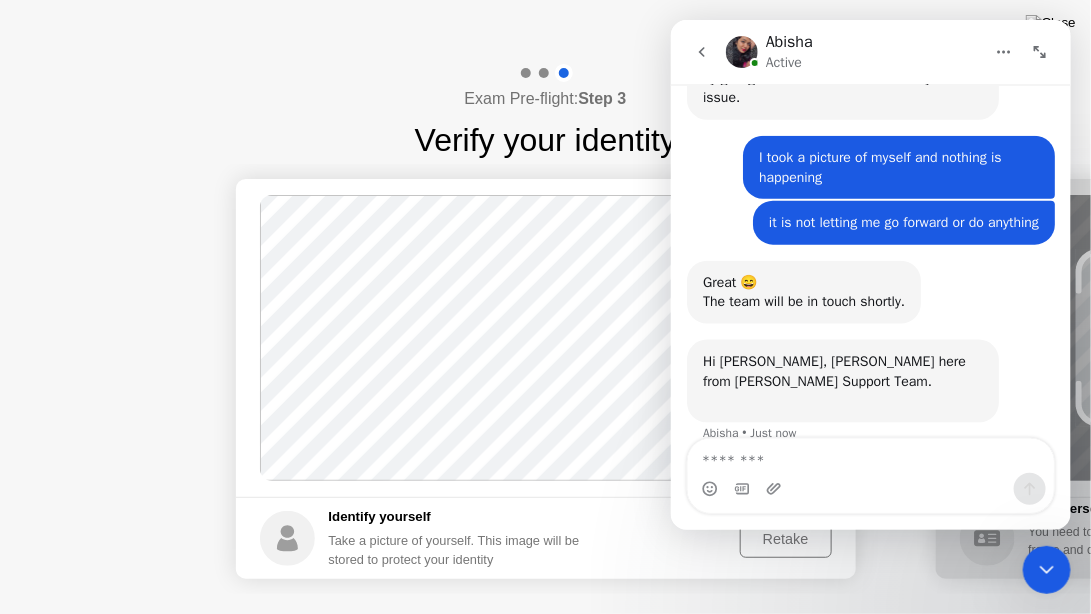 scroll, scrollTop: 698, scrollLeft: 0, axis: vertical 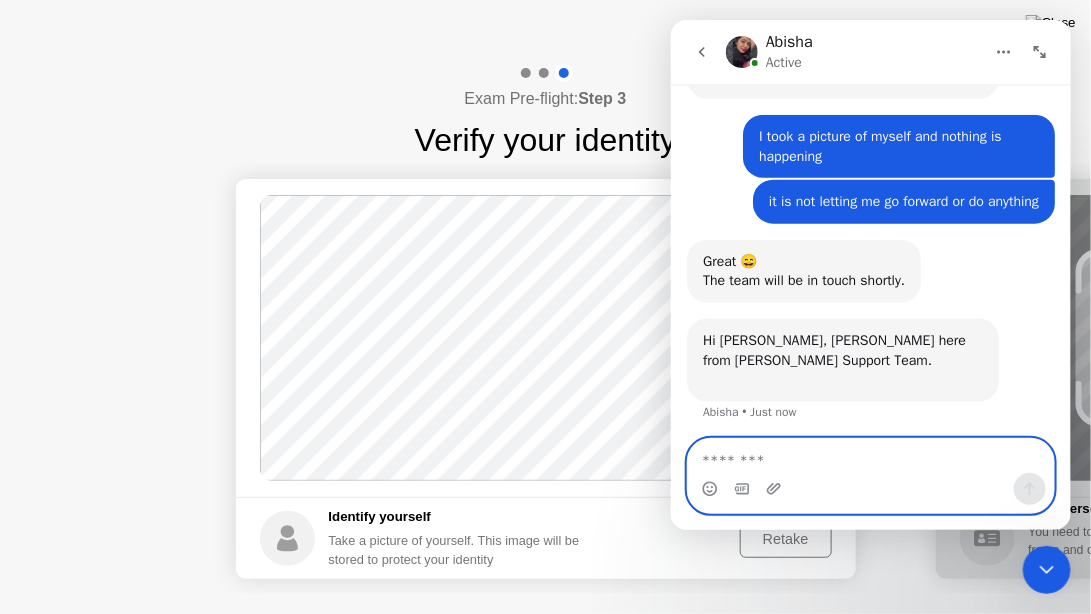 click at bounding box center [870, 455] 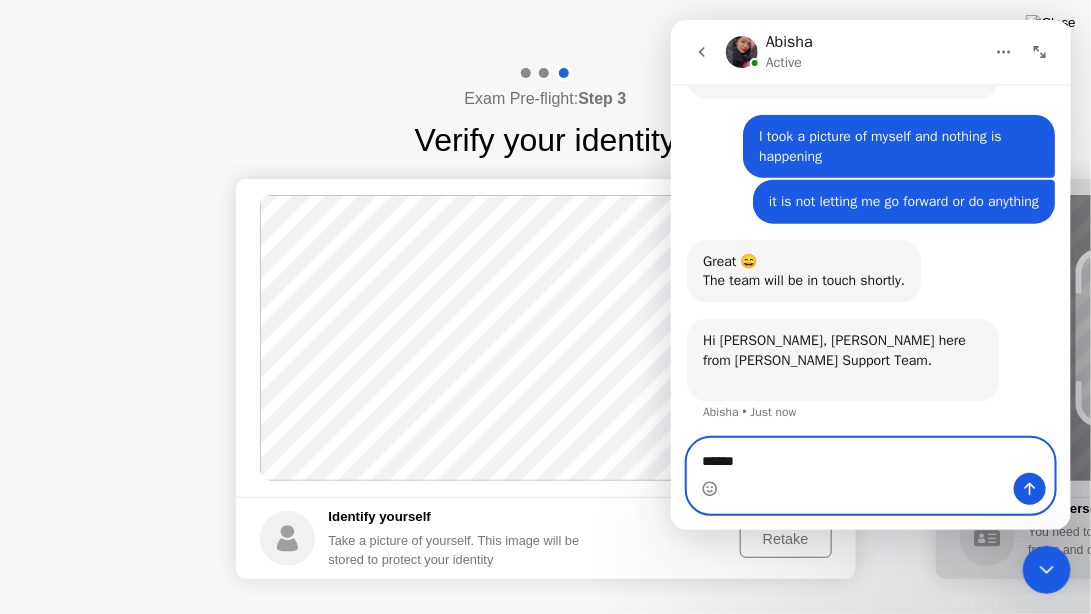 type on "*****" 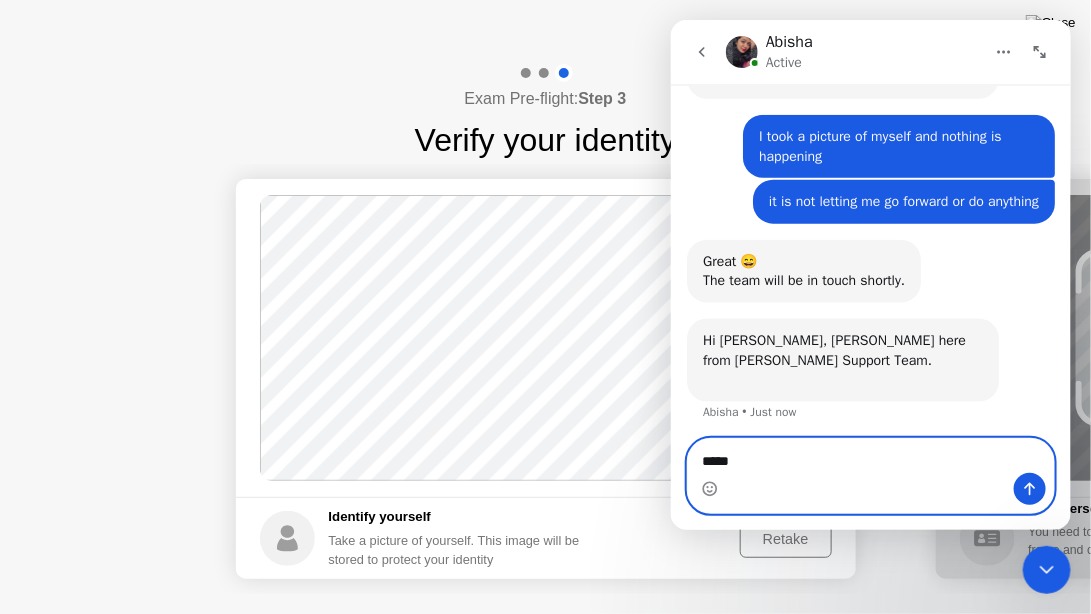 type 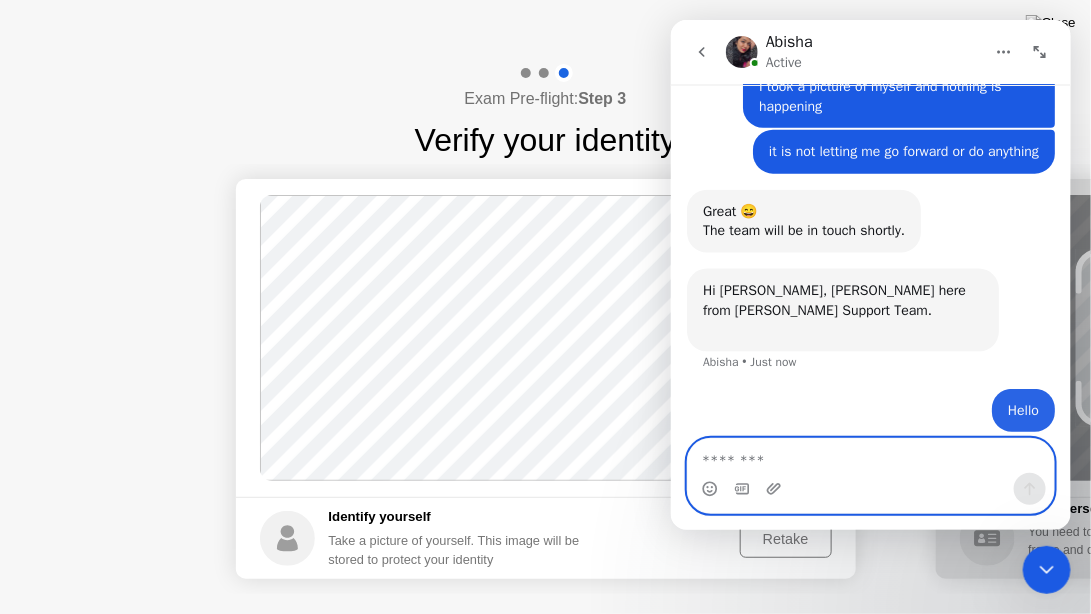 scroll, scrollTop: 758, scrollLeft: 0, axis: vertical 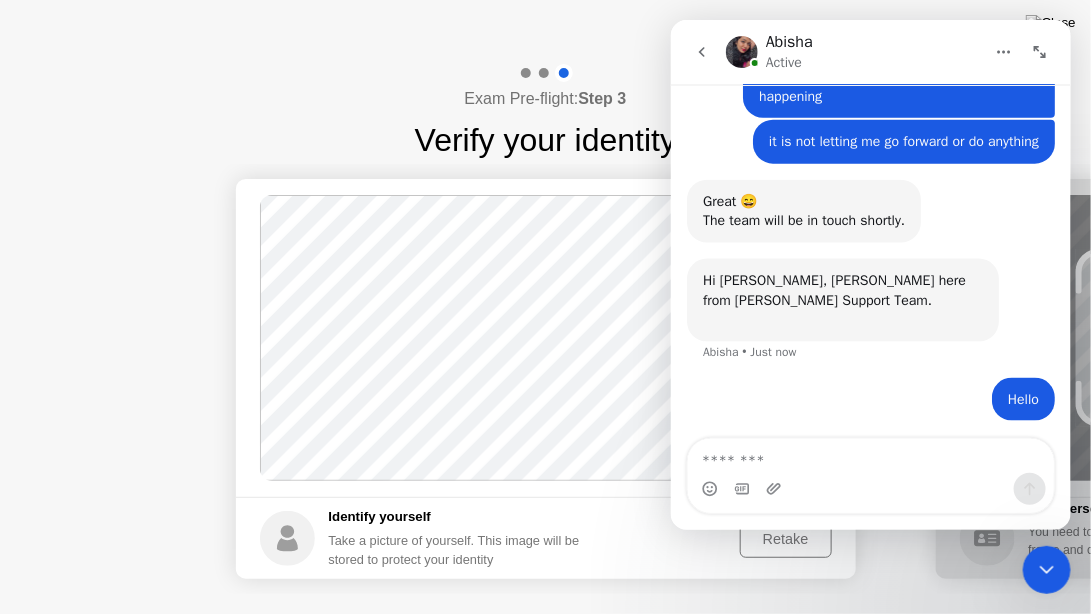 click at bounding box center [1046, 569] 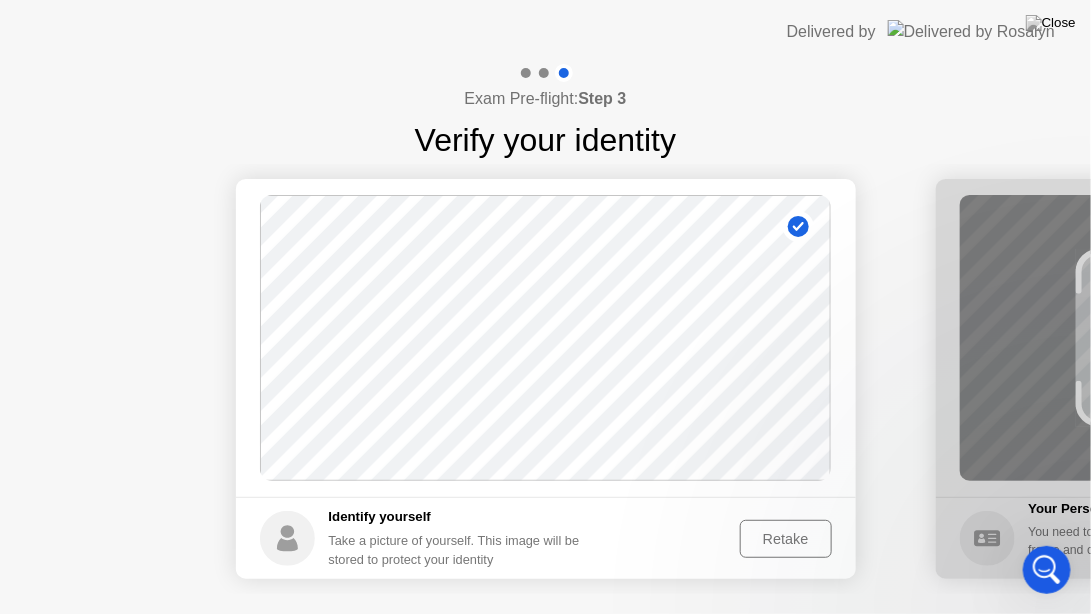 scroll, scrollTop: 0, scrollLeft: 0, axis: both 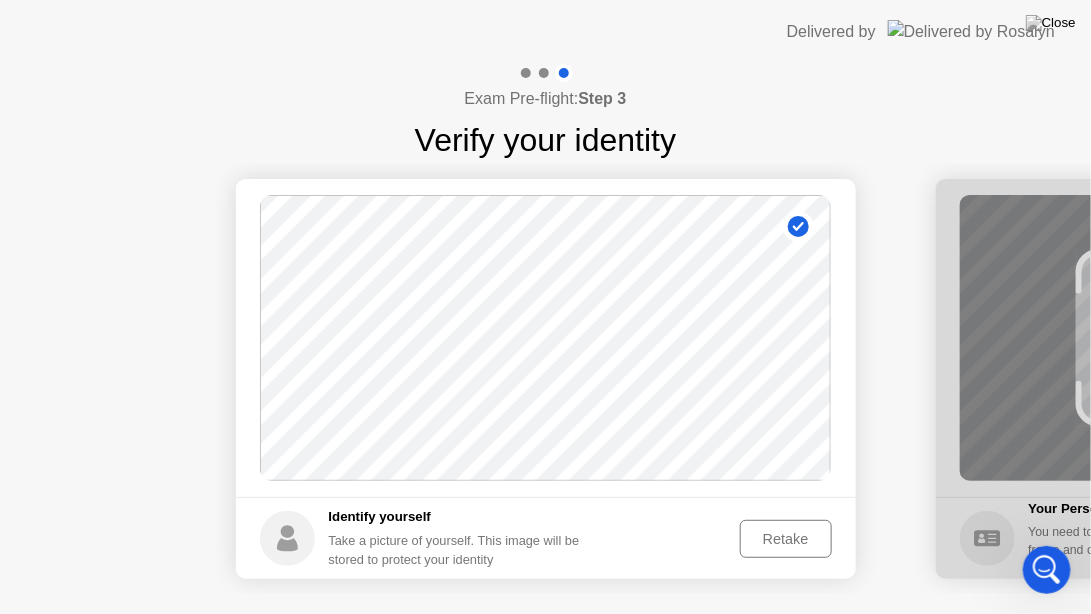 click 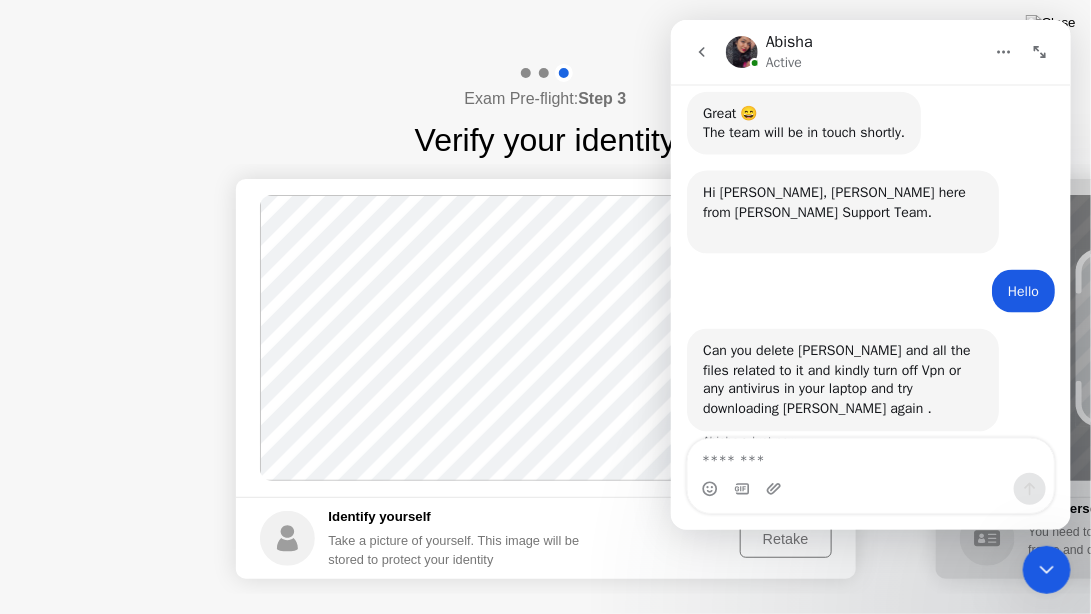 scroll, scrollTop: 877, scrollLeft: 0, axis: vertical 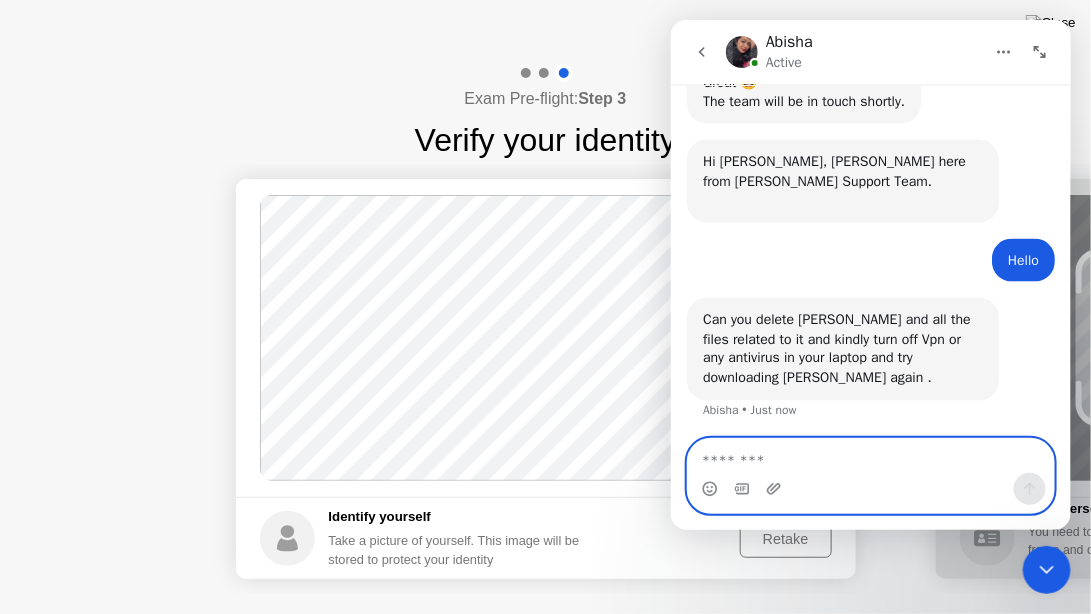 click at bounding box center (870, 455) 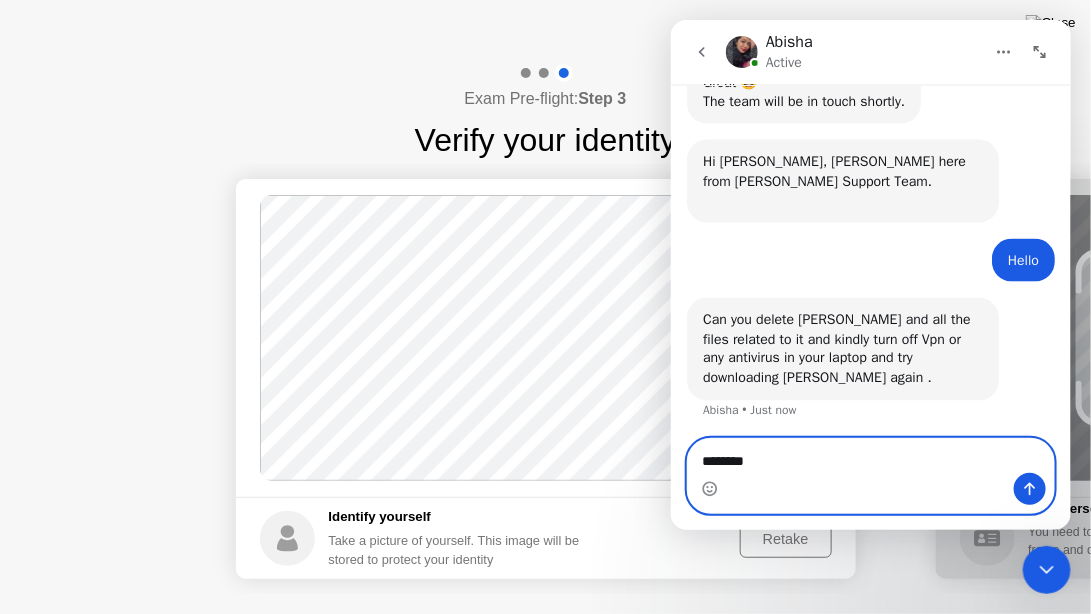 type on "*******" 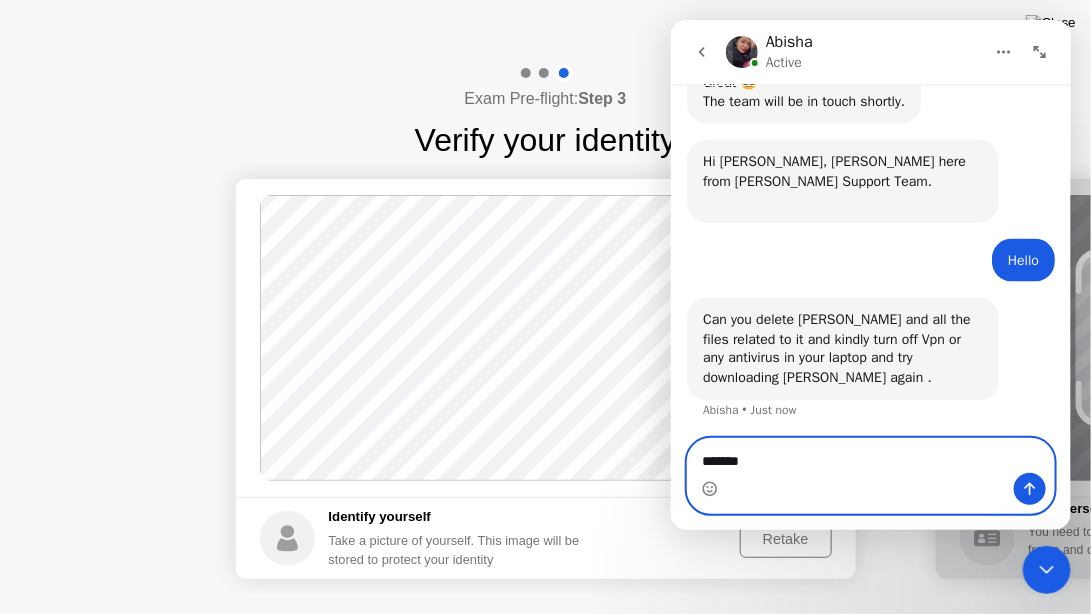 type 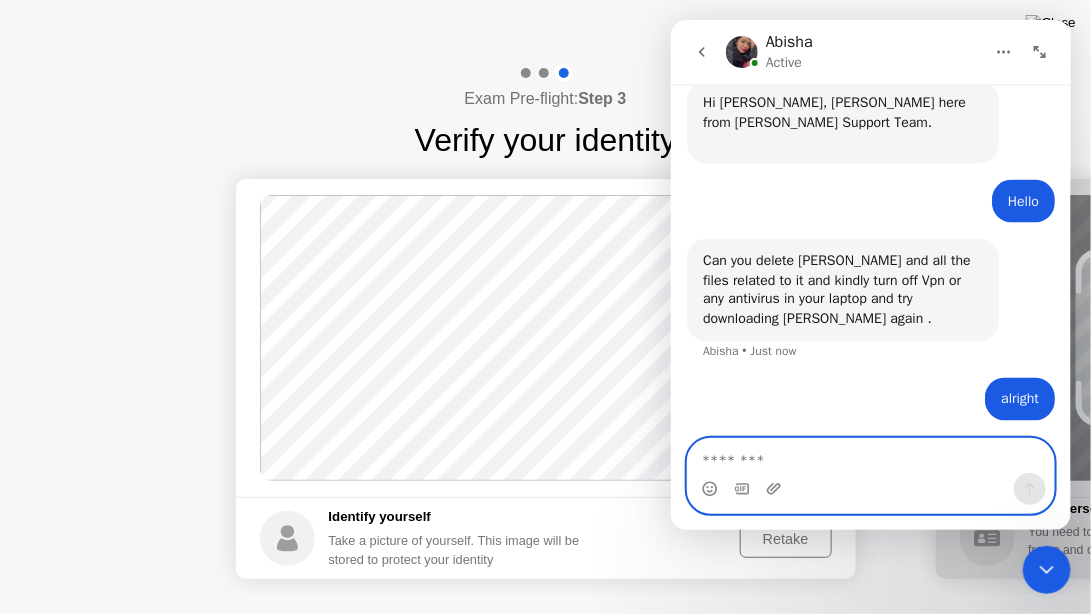 scroll, scrollTop: 936, scrollLeft: 0, axis: vertical 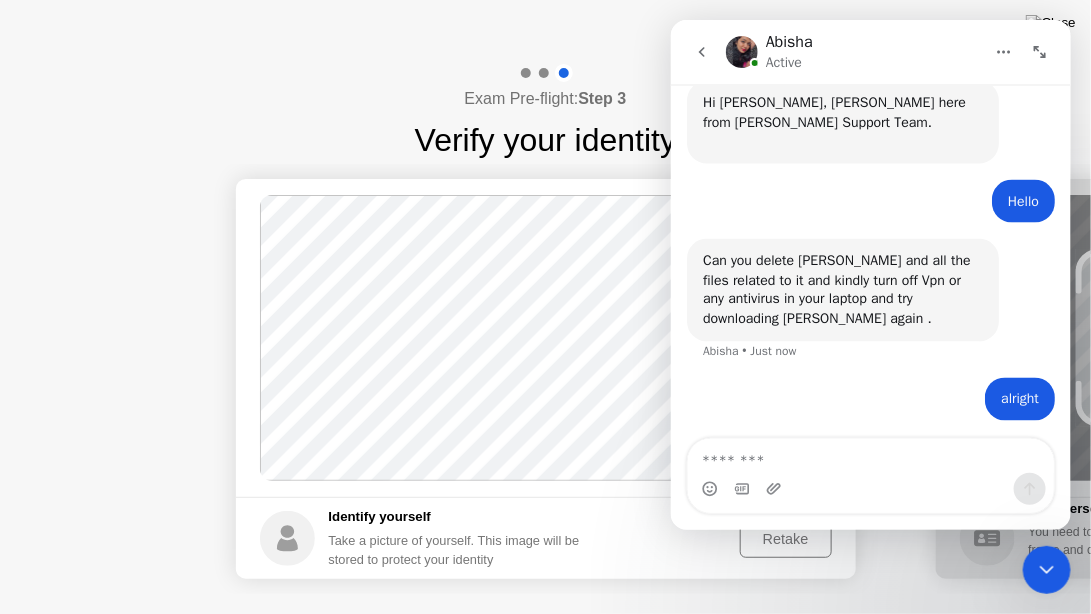 click 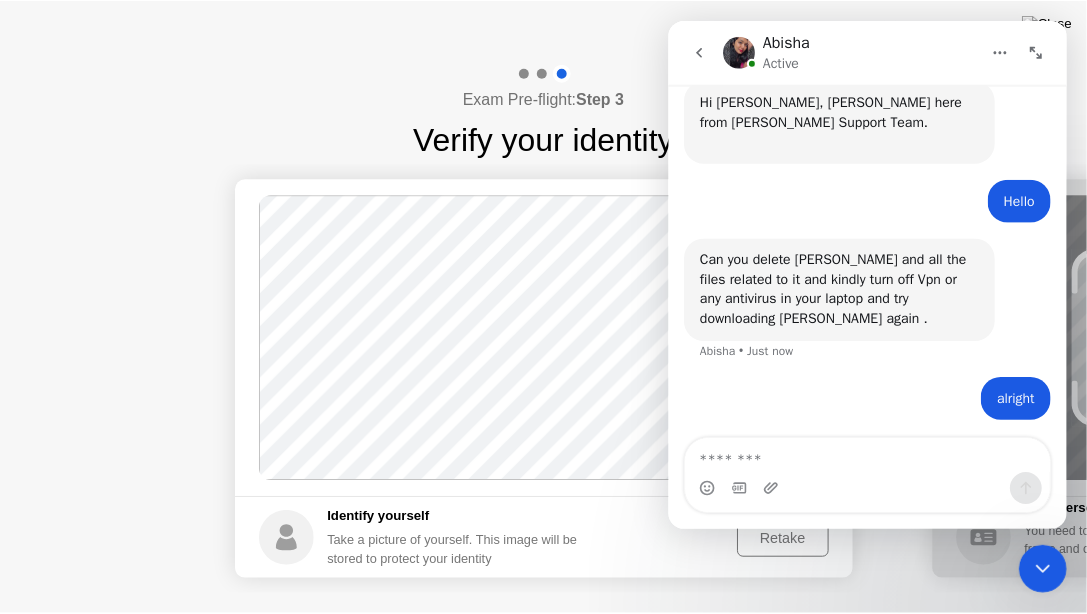 scroll, scrollTop: 0, scrollLeft: 0, axis: both 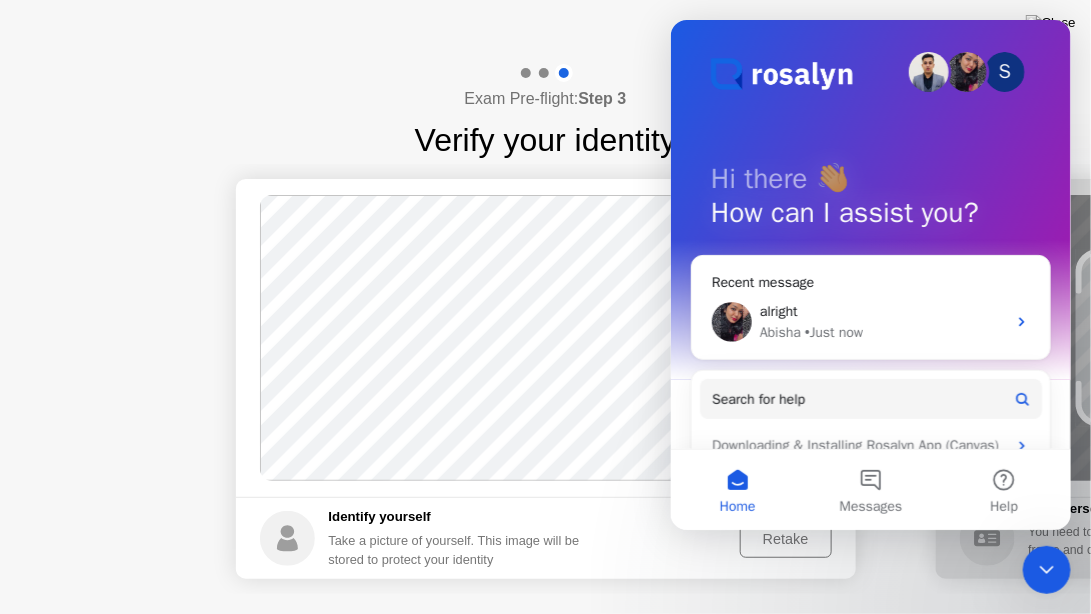 click on "Delivered by" 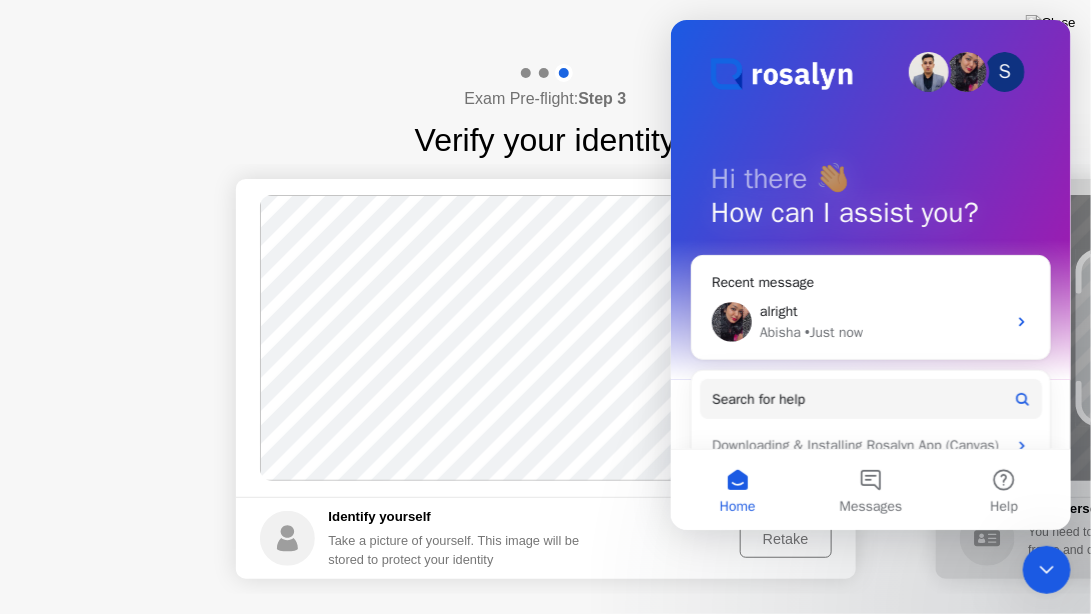 click at bounding box center (1046, 569) 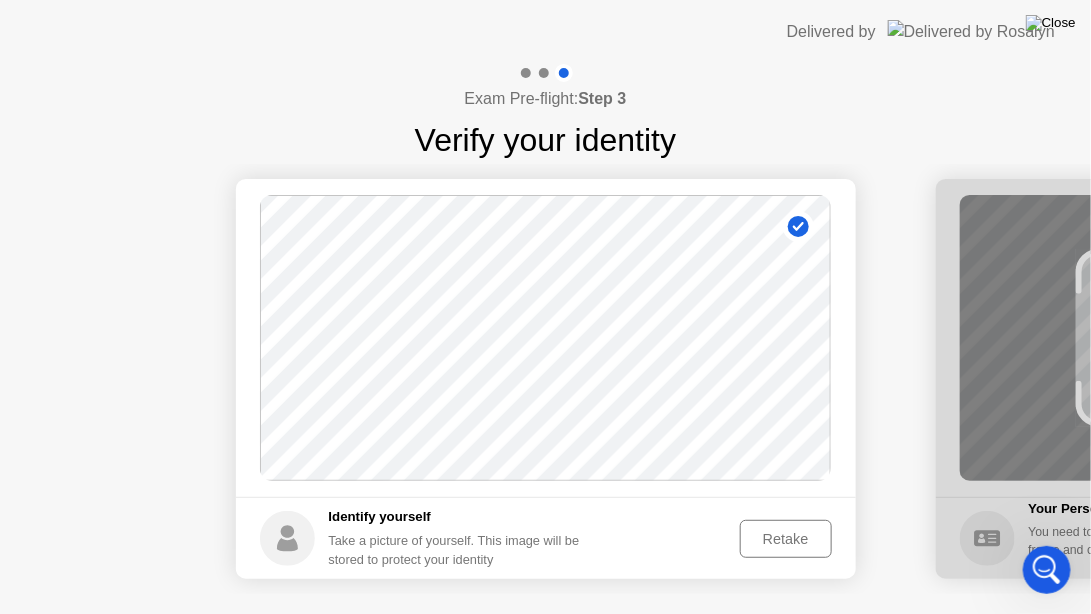 click at bounding box center (1051, 23) 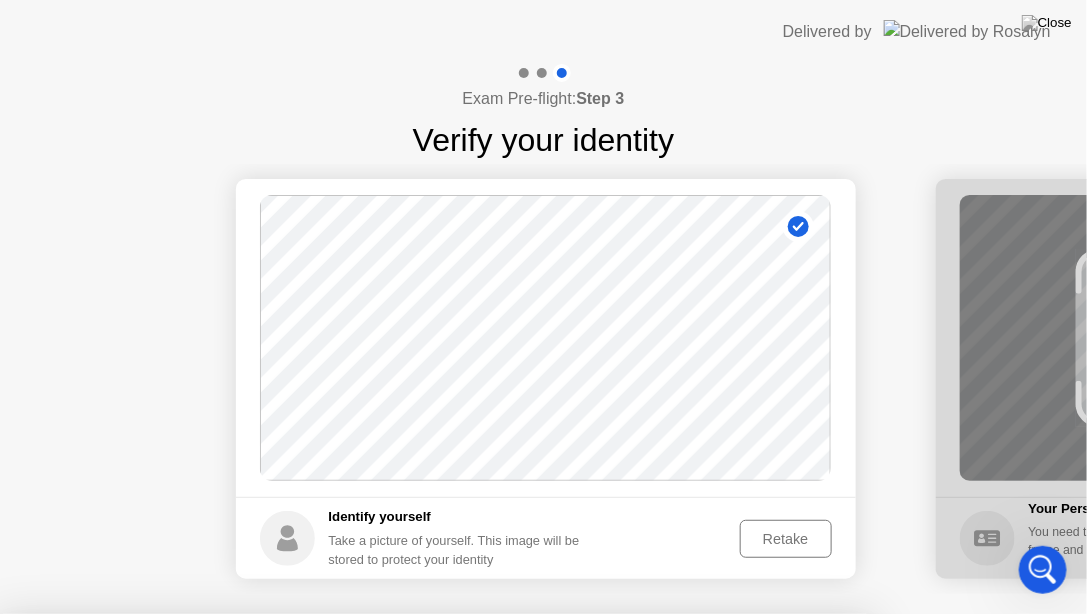 click on "Yes" at bounding box center [387, 727] 